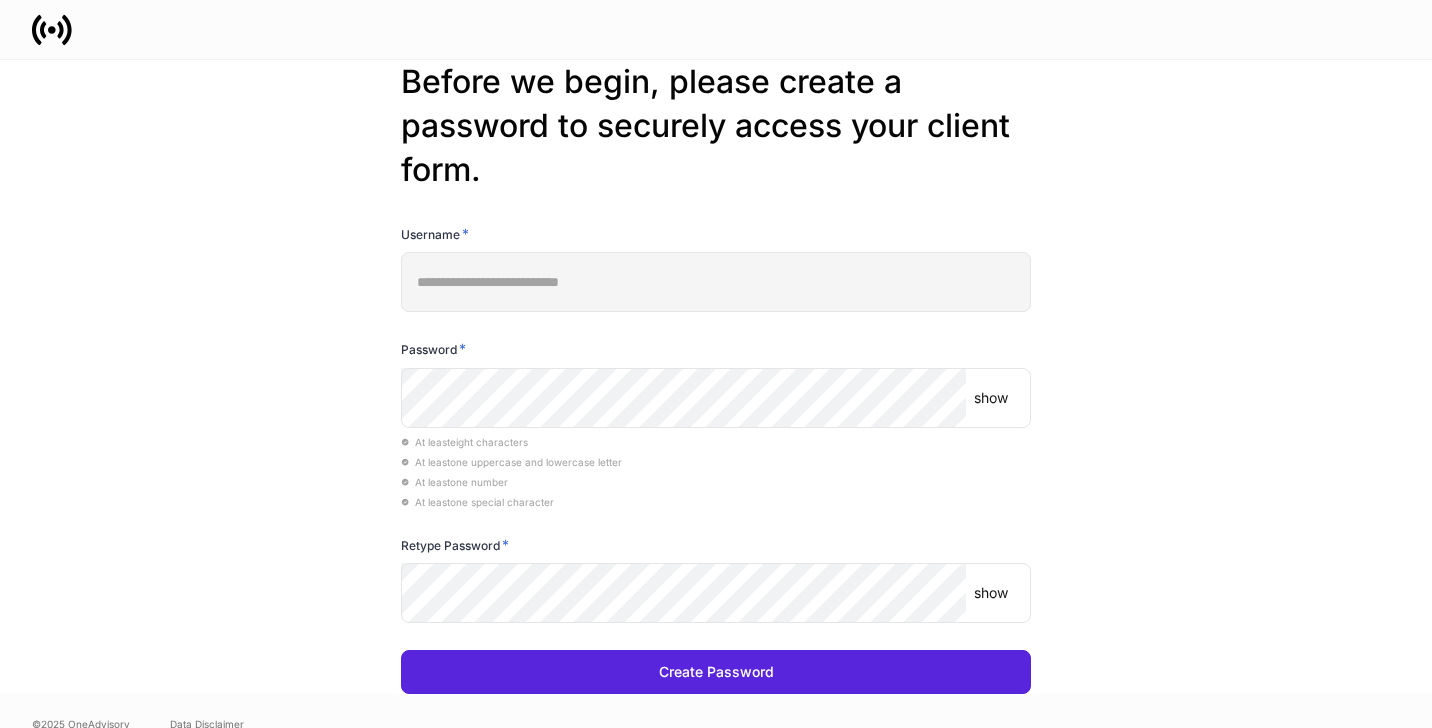 scroll, scrollTop: 0, scrollLeft: 0, axis: both 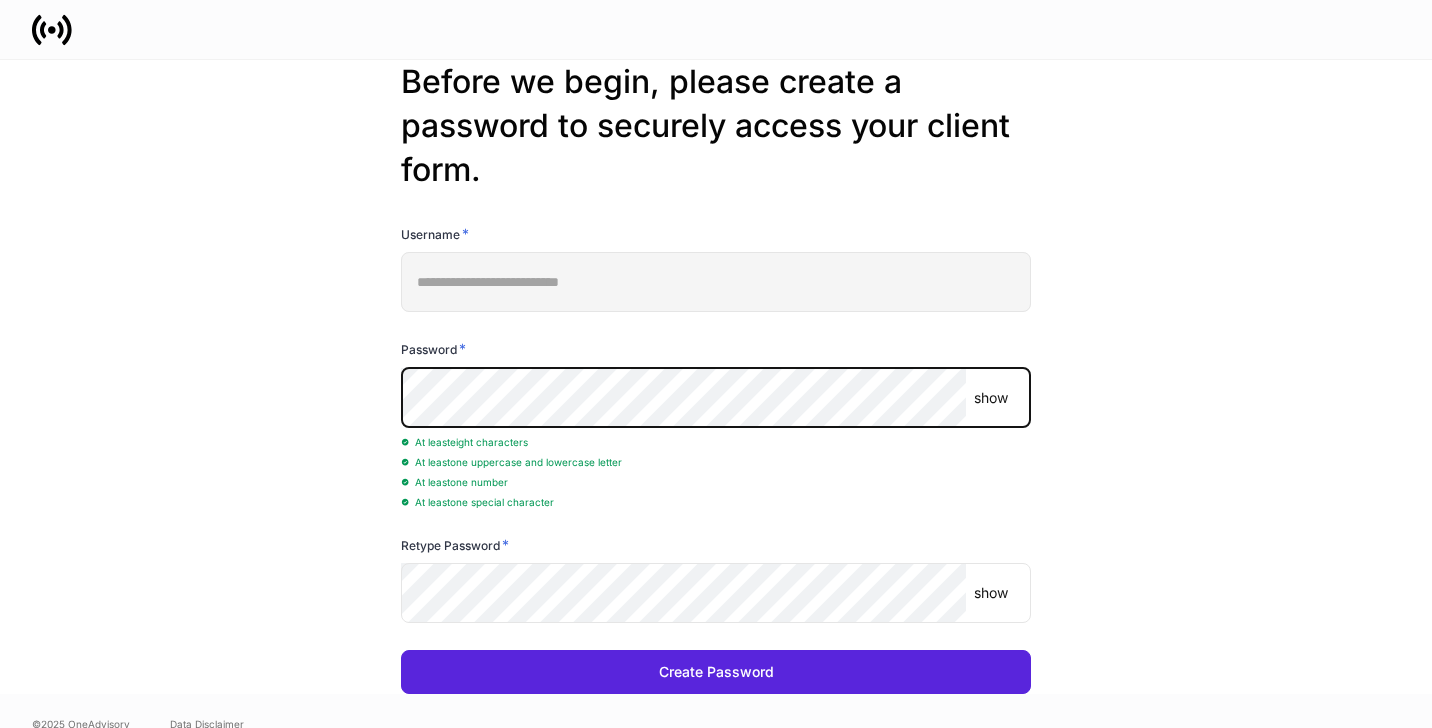 click on "show ​" at bounding box center [716, 398] 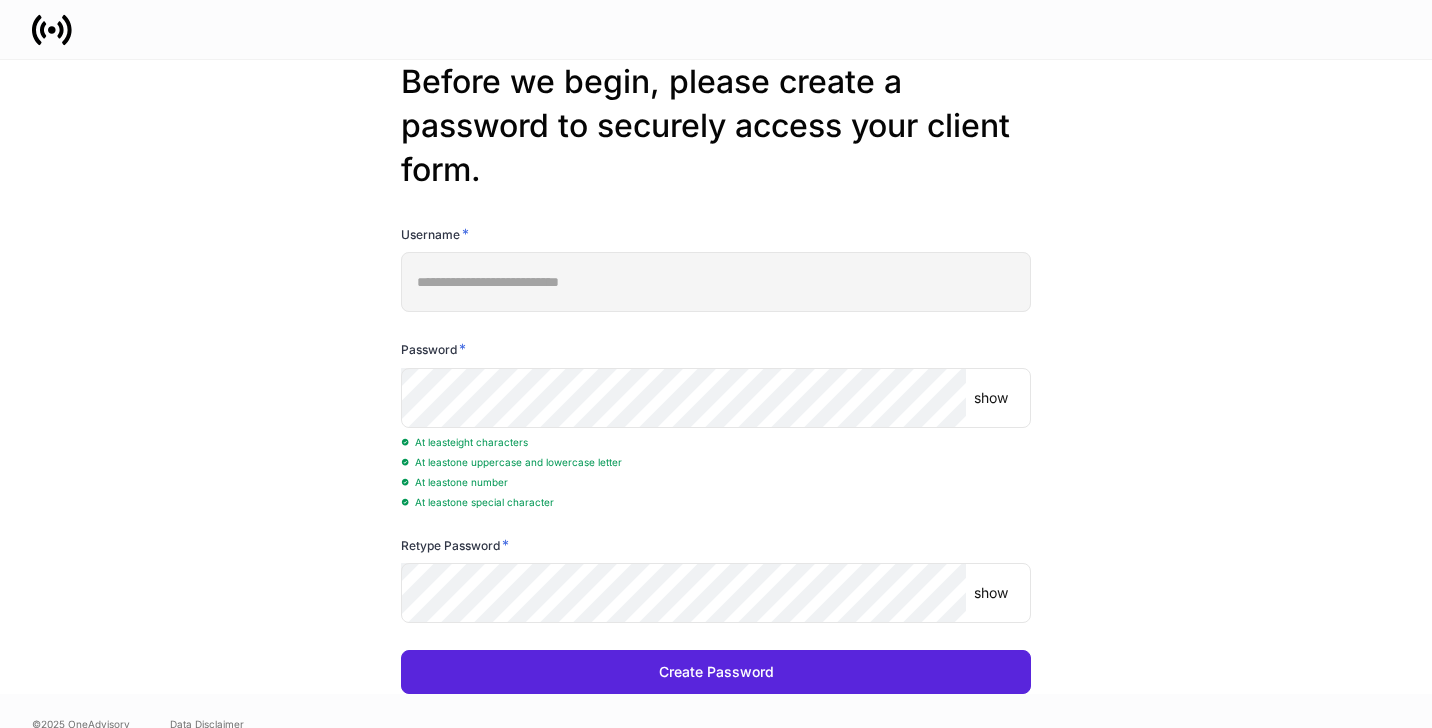 click on "show" at bounding box center [991, 398] 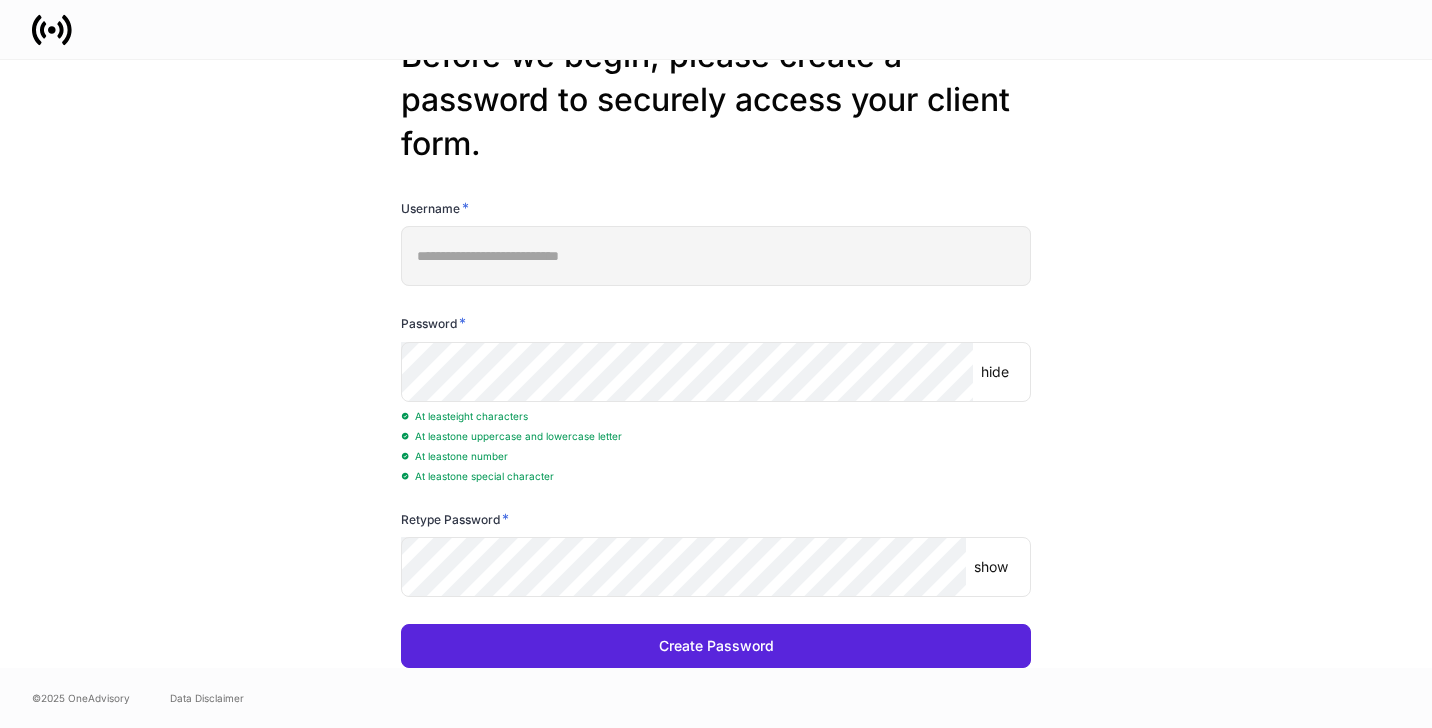 scroll, scrollTop: 30, scrollLeft: 0, axis: vertical 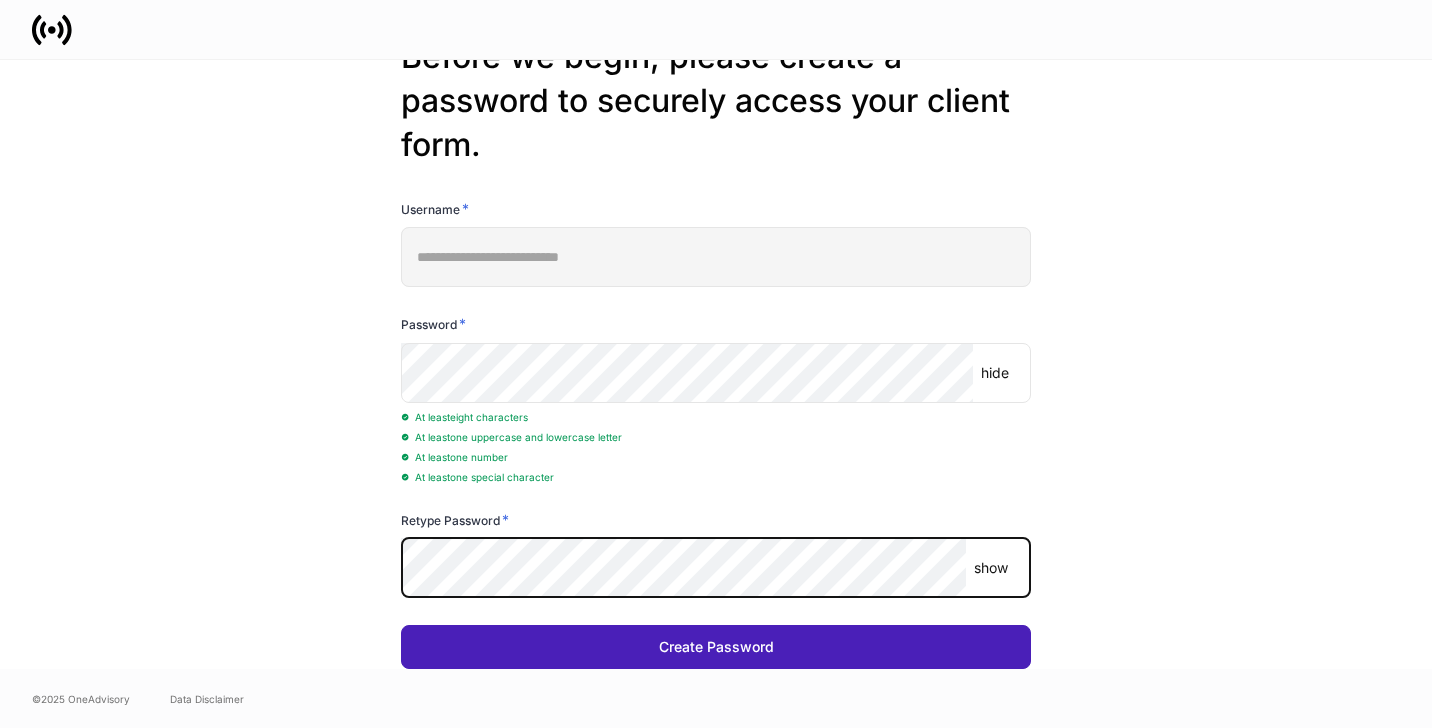 click on "Create Password" at bounding box center [716, 647] 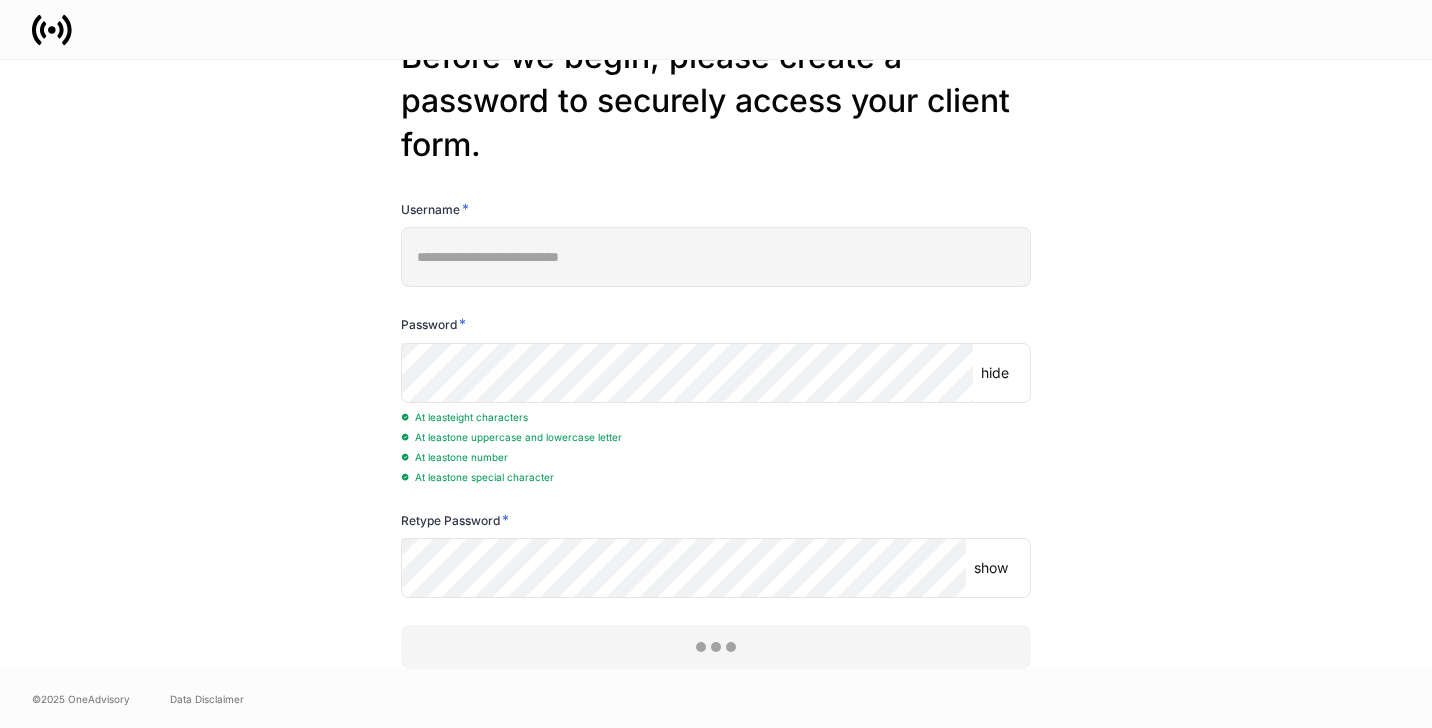 scroll, scrollTop: 0, scrollLeft: 0, axis: both 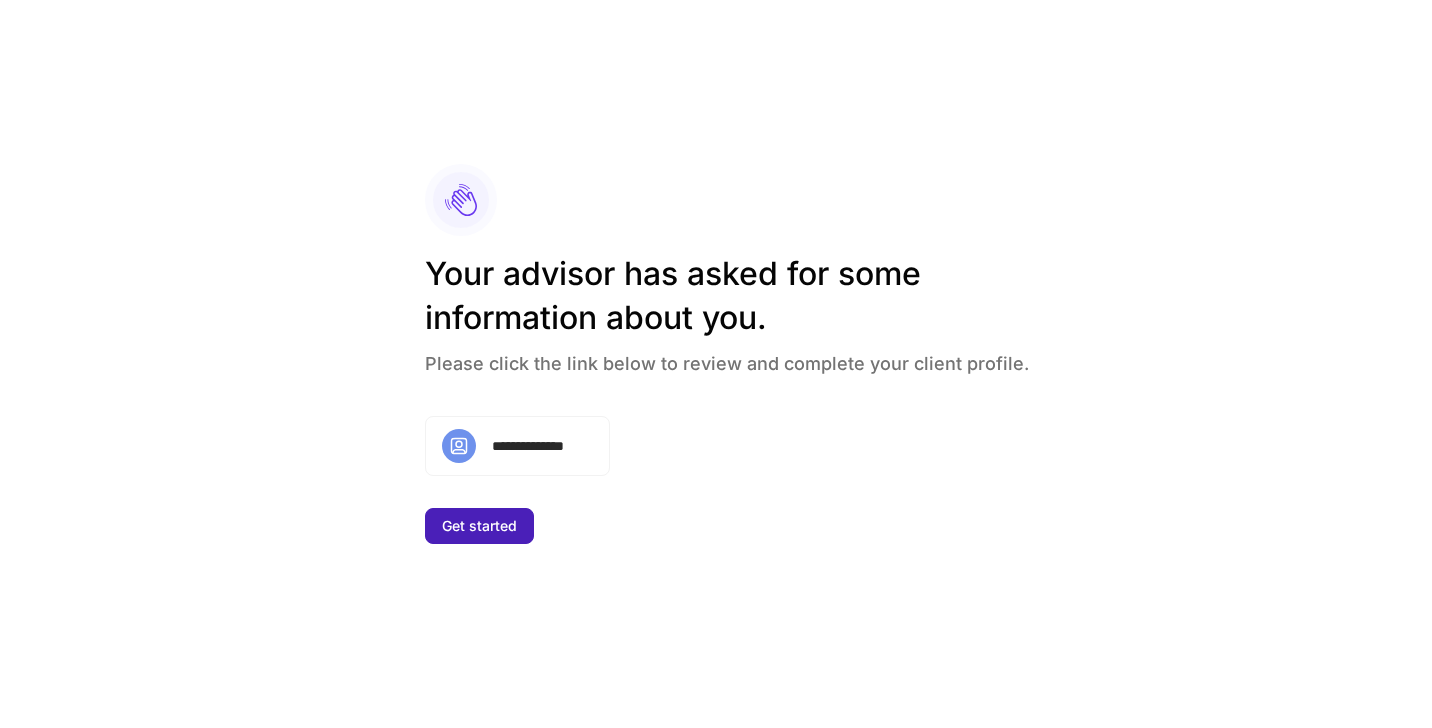 click on "Get started" at bounding box center [479, 526] 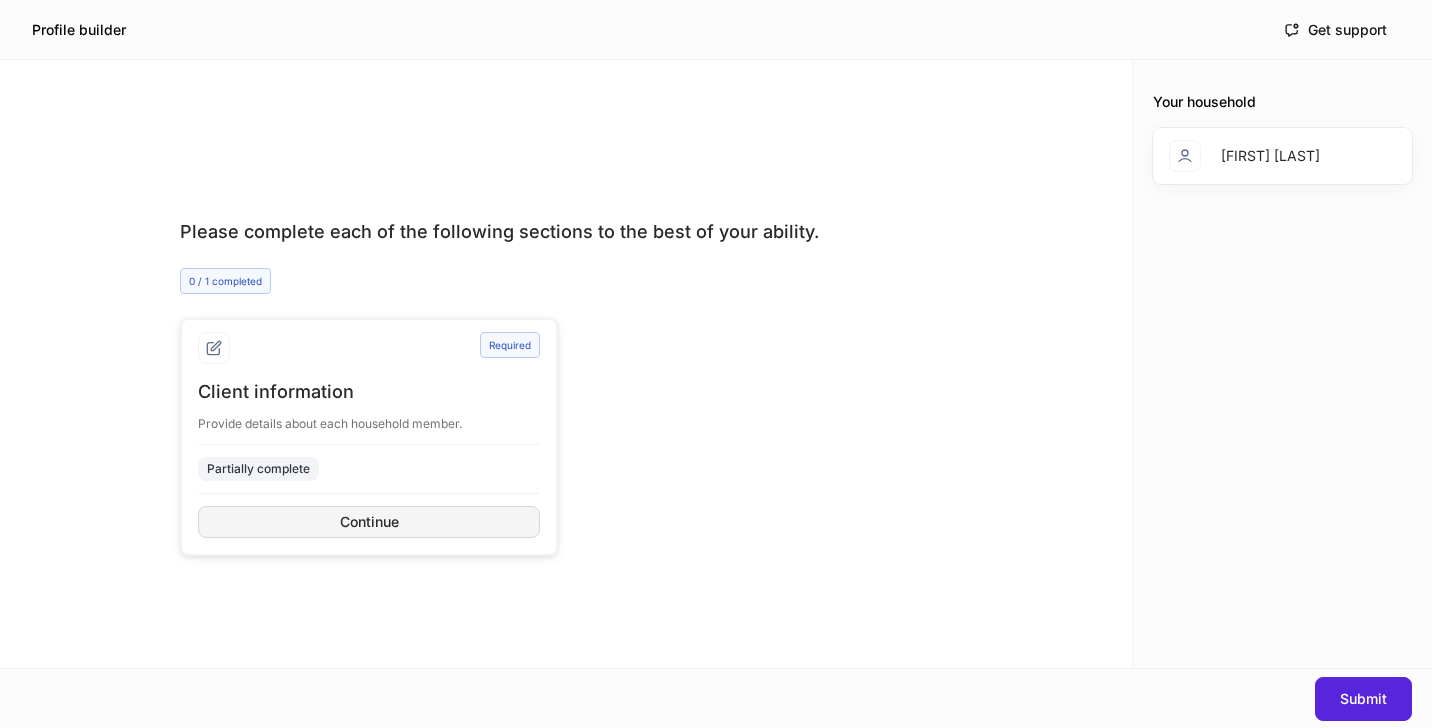 click on "Continue" at bounding box center [369, 522] 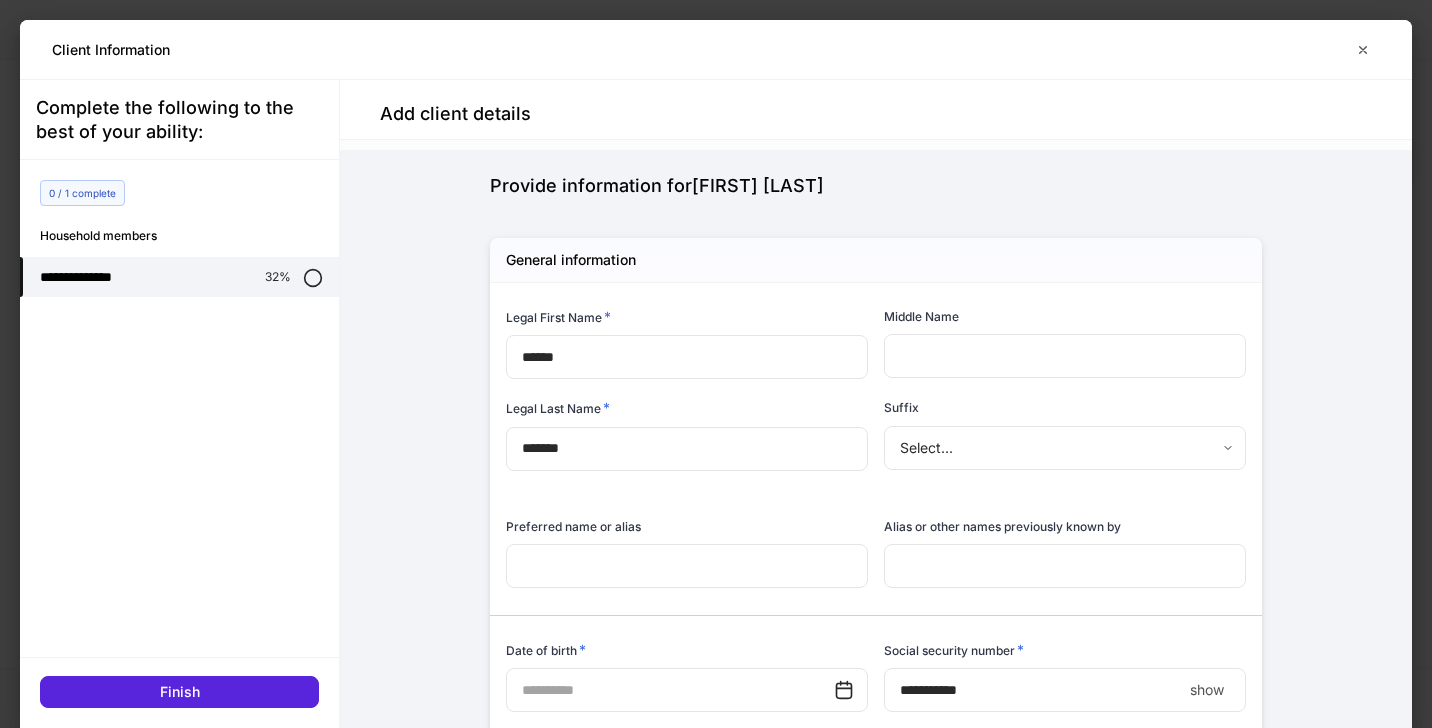 scroll, scrollTop: 129, scrollLeft: 0, axis: vertical 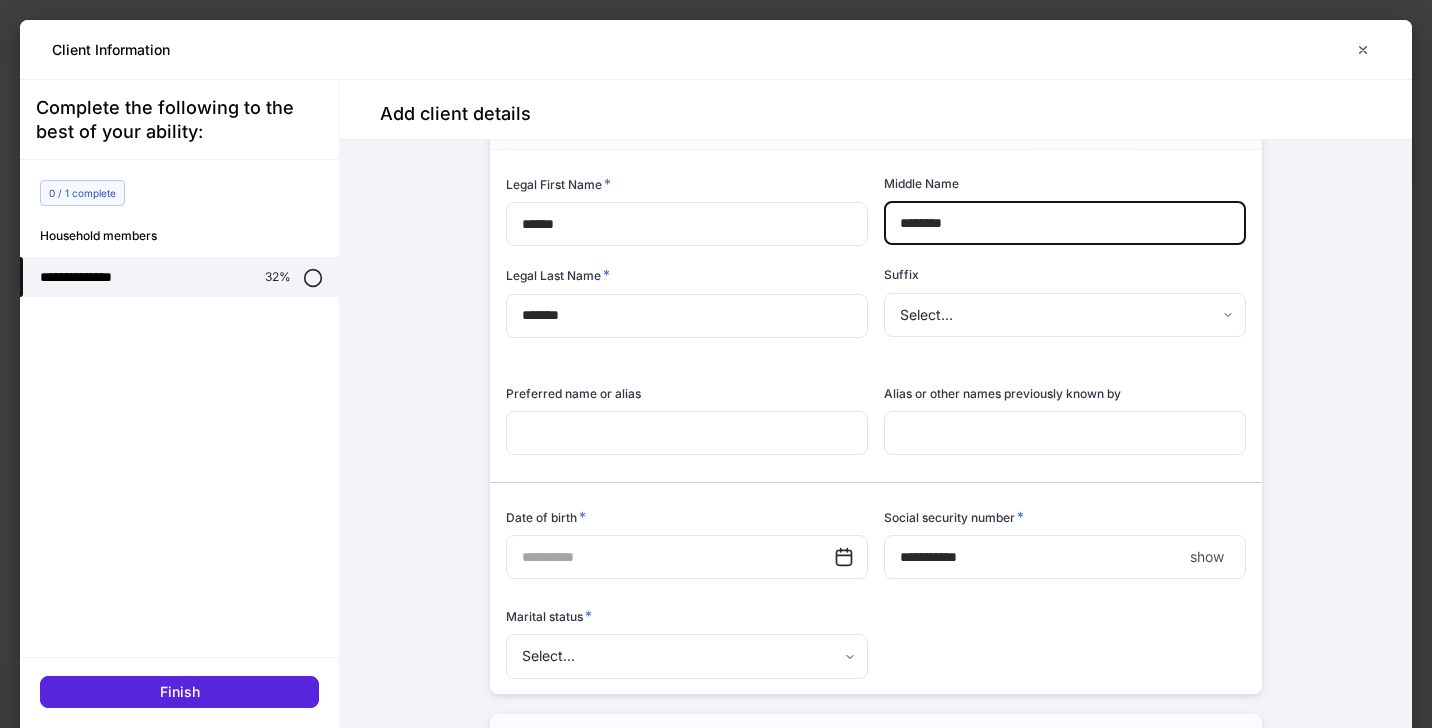 type on "********" 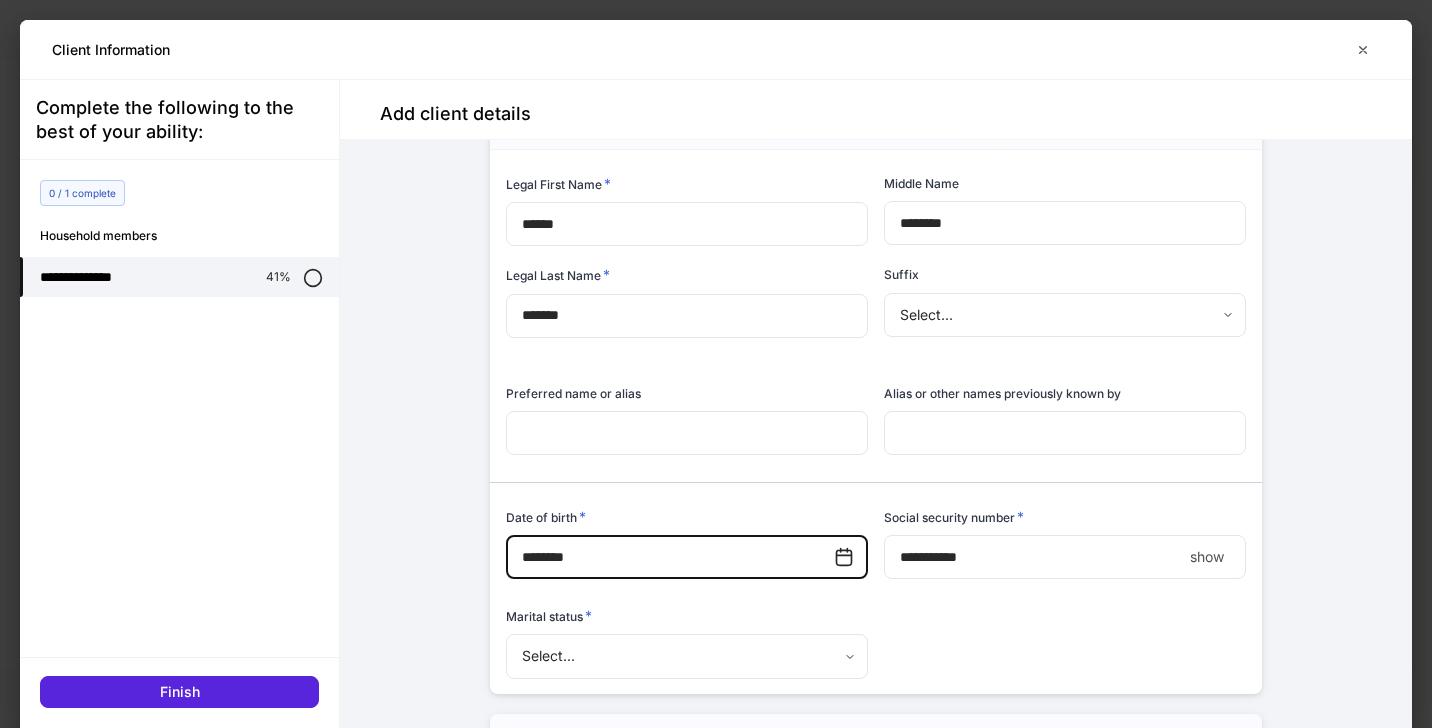 drag, startPoint x: 541, startPoint y: 567, endPoint x: 558, endPoint y: 554, distance: 21.400934 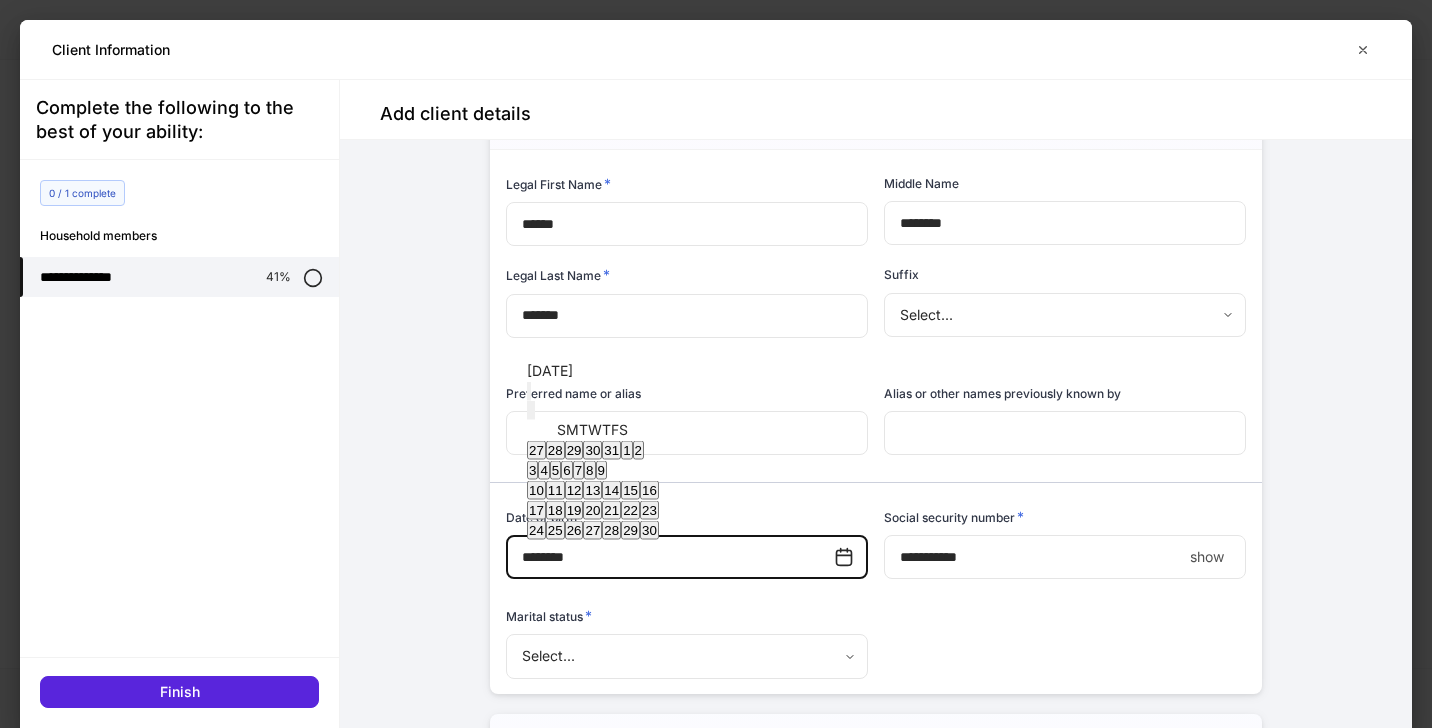 type on "**********" 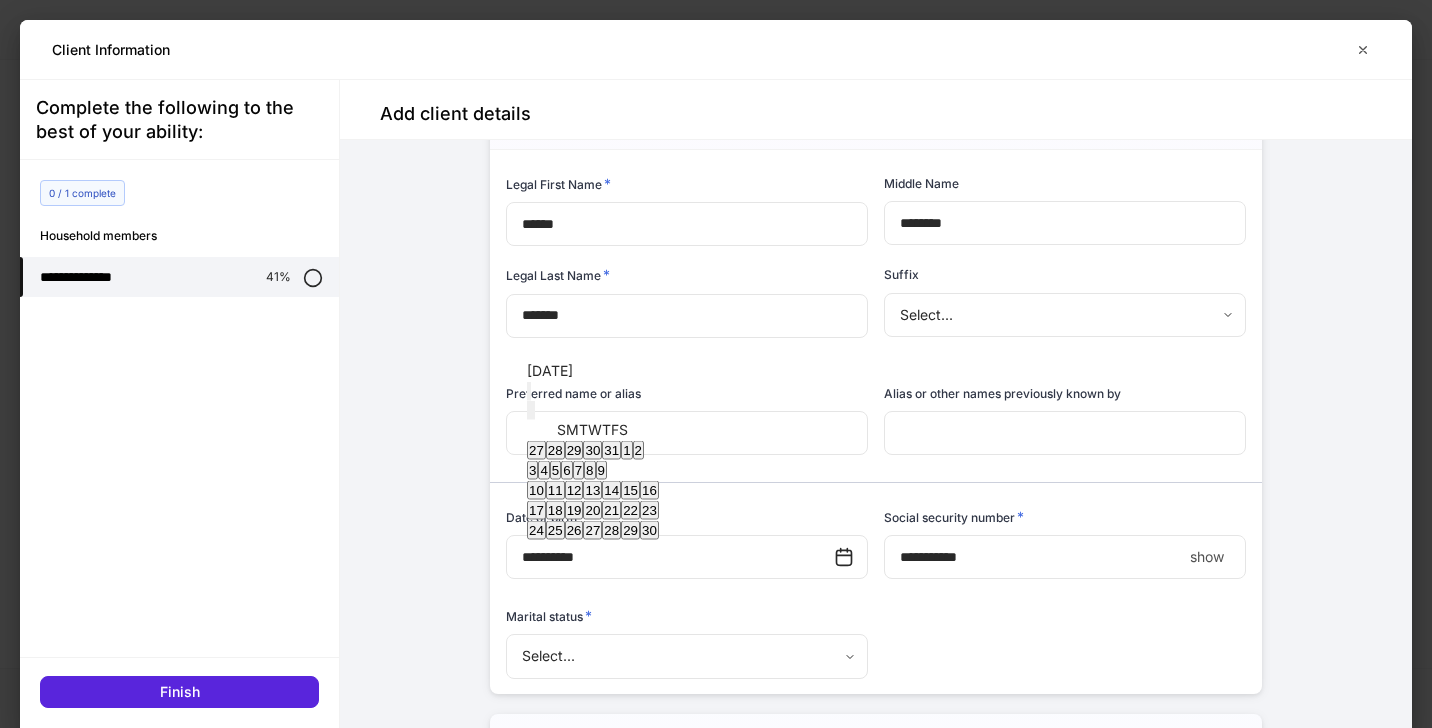 click on "17 18 19 20 21 22 23" at bounding box center (593, 510) 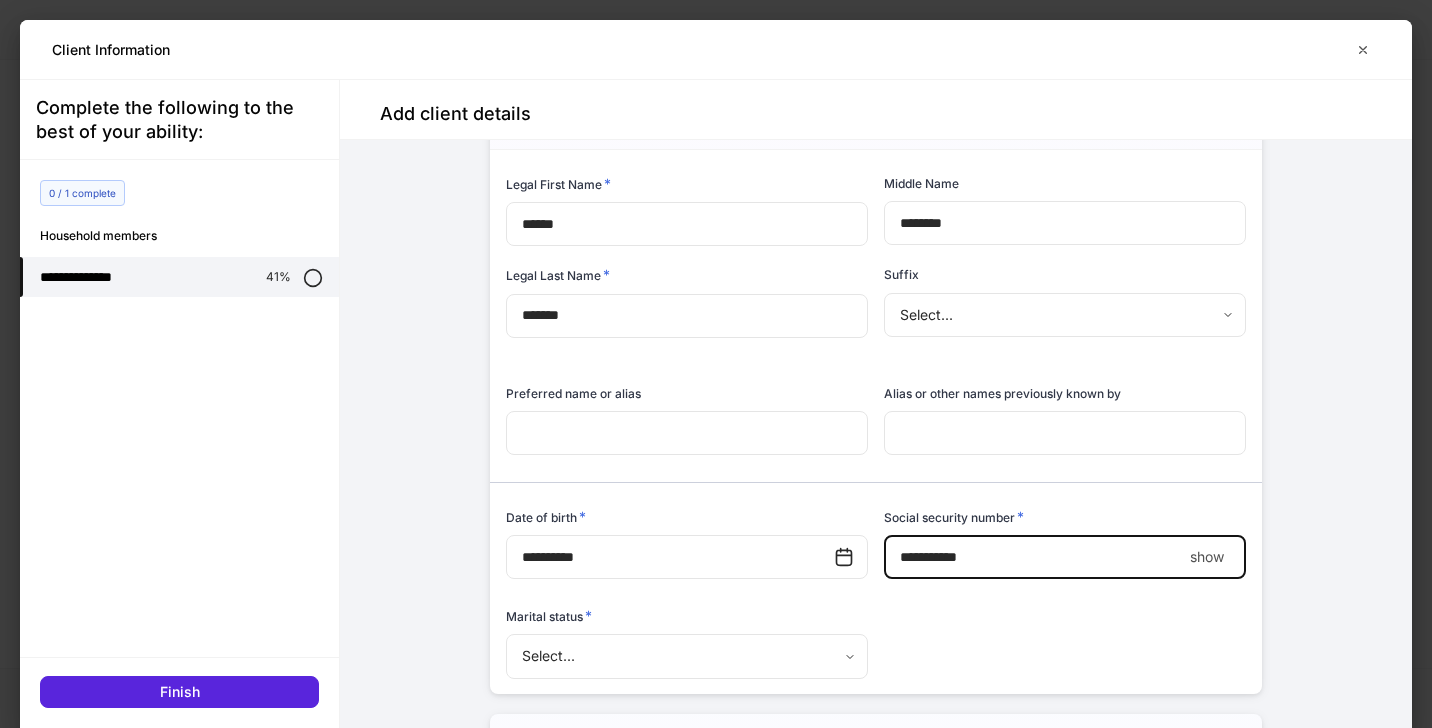 click on "****" at bounding box center [1033, 557] 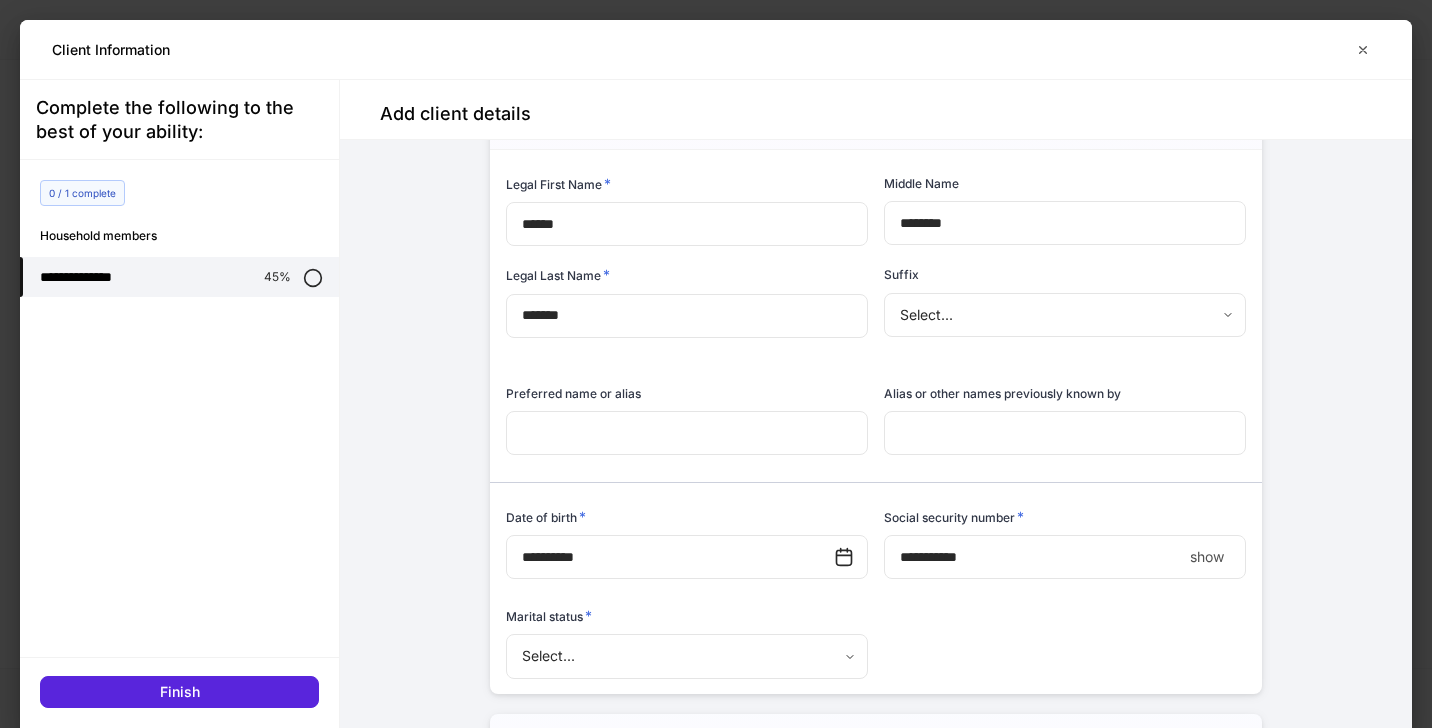 click on "**********" at bounding box center [1065, 557] 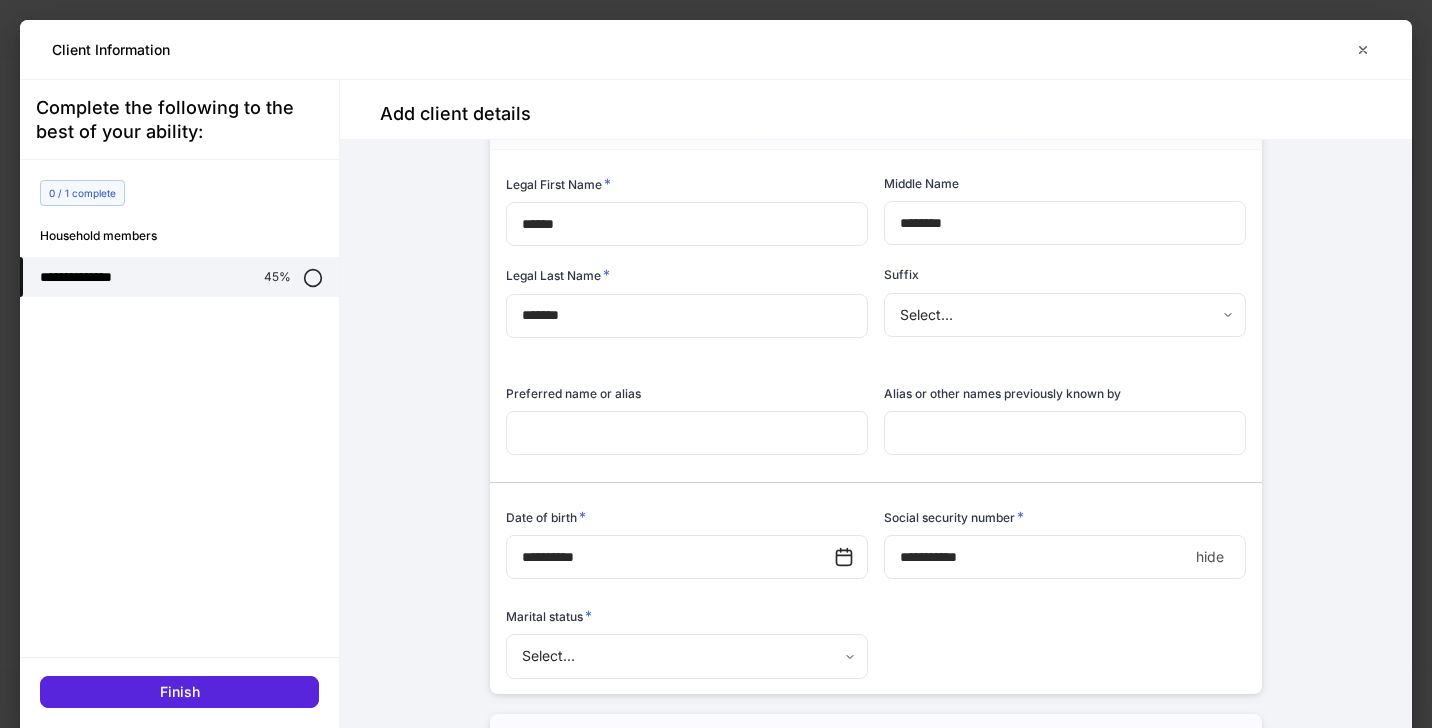 click on "hide" at bounding box center (1210, 557) 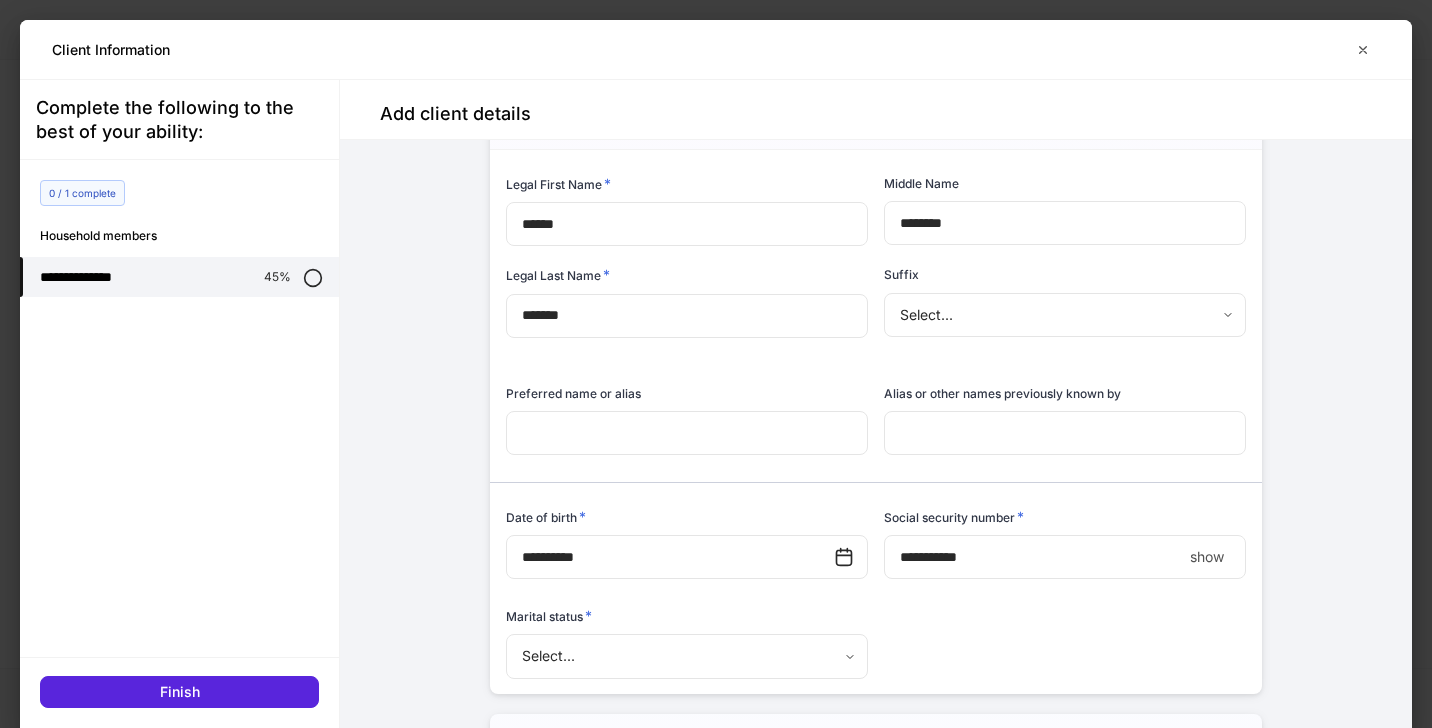 click on "**********" at bounding box center [716, 364] 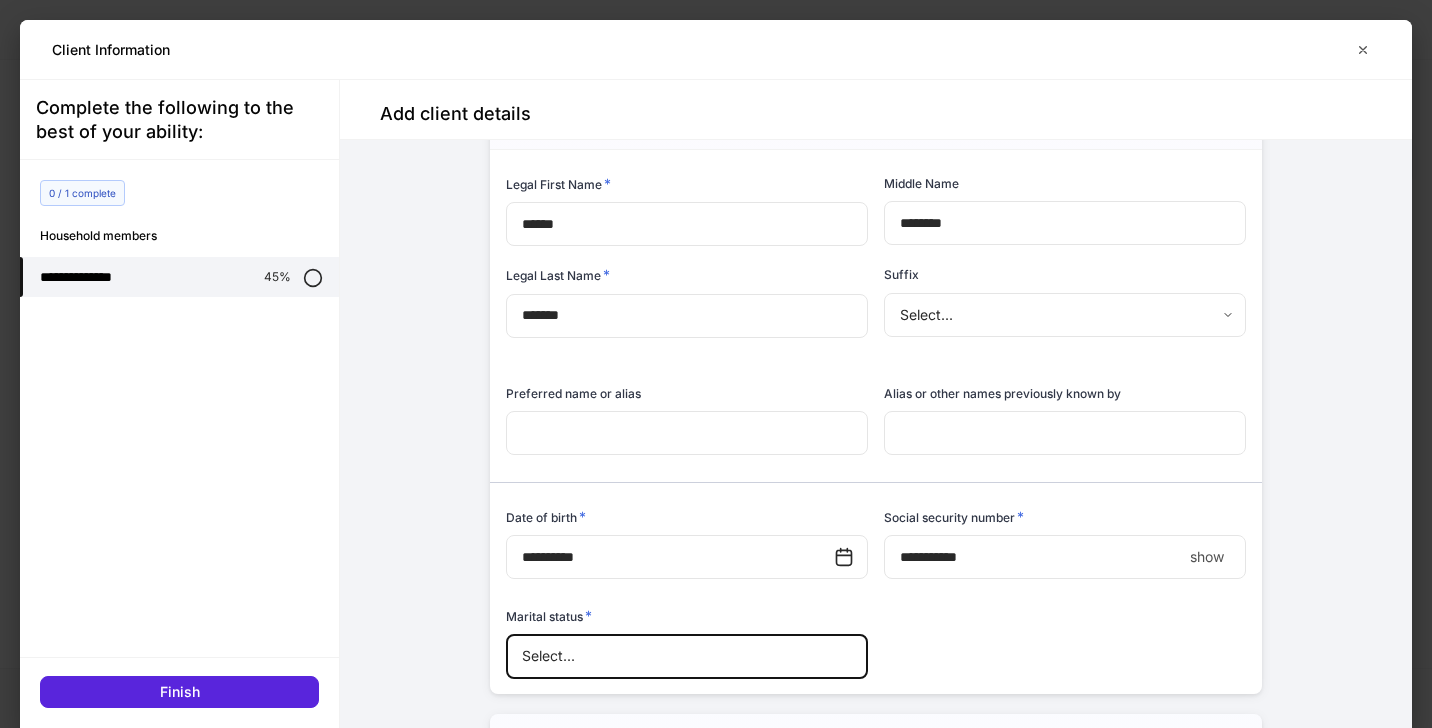 click on "Single" at bounding box center (716, 758) 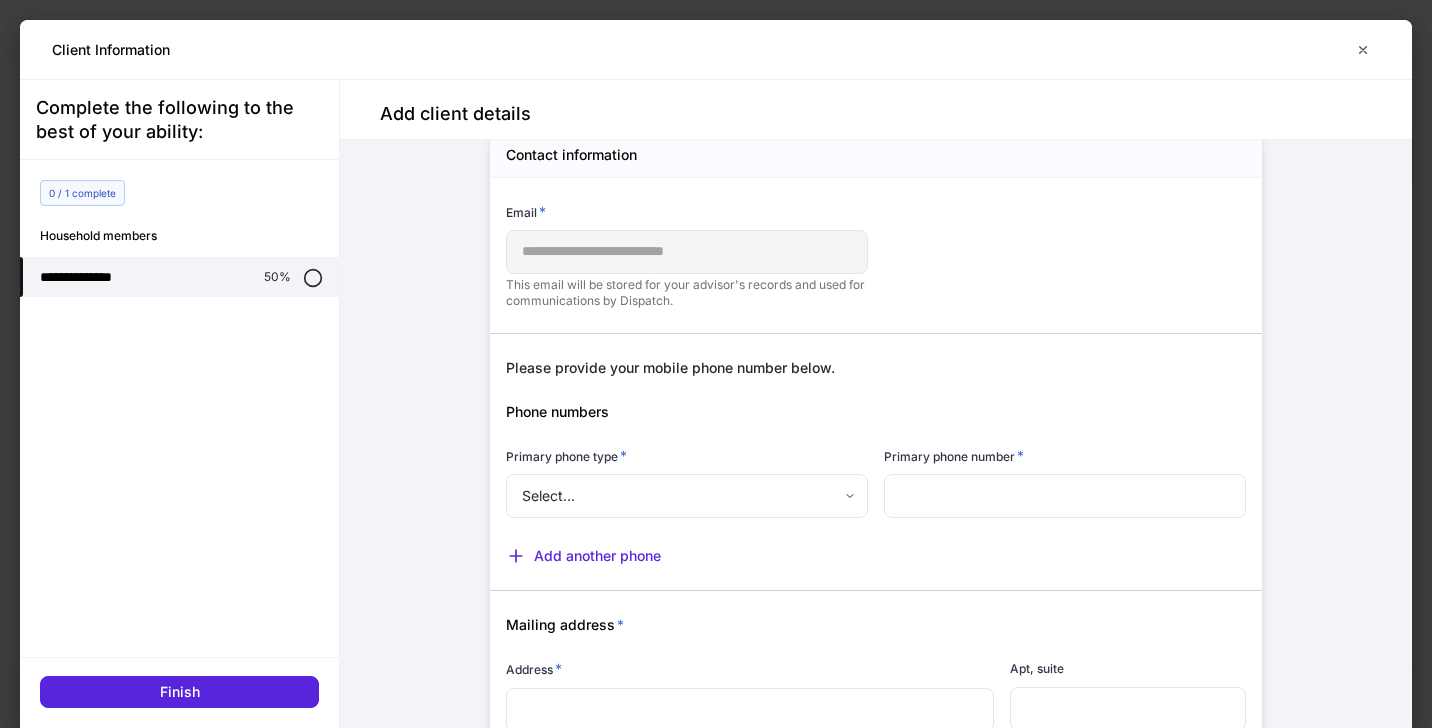 scroll, scrollTop: 794, scrollLeft: 0, axis: vertical 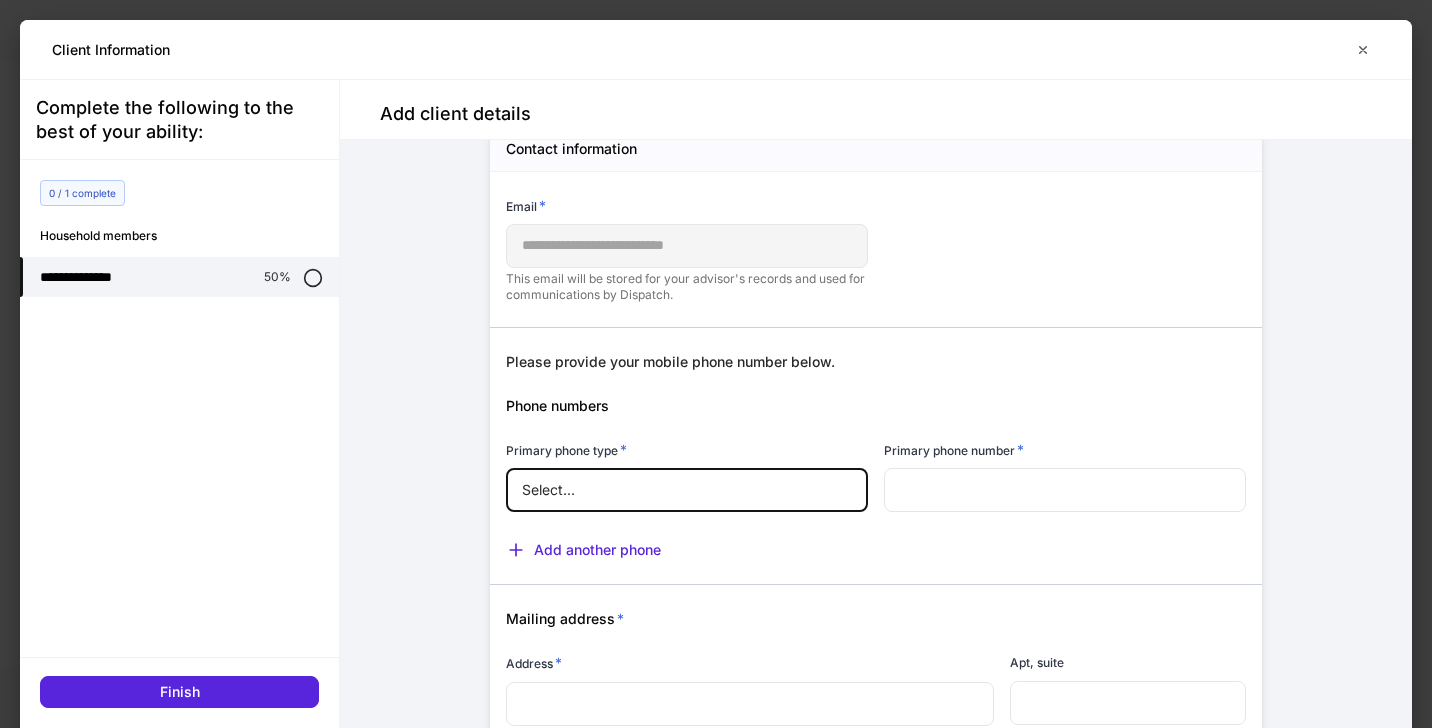 click on "**********" at bounding box center (716, 444) 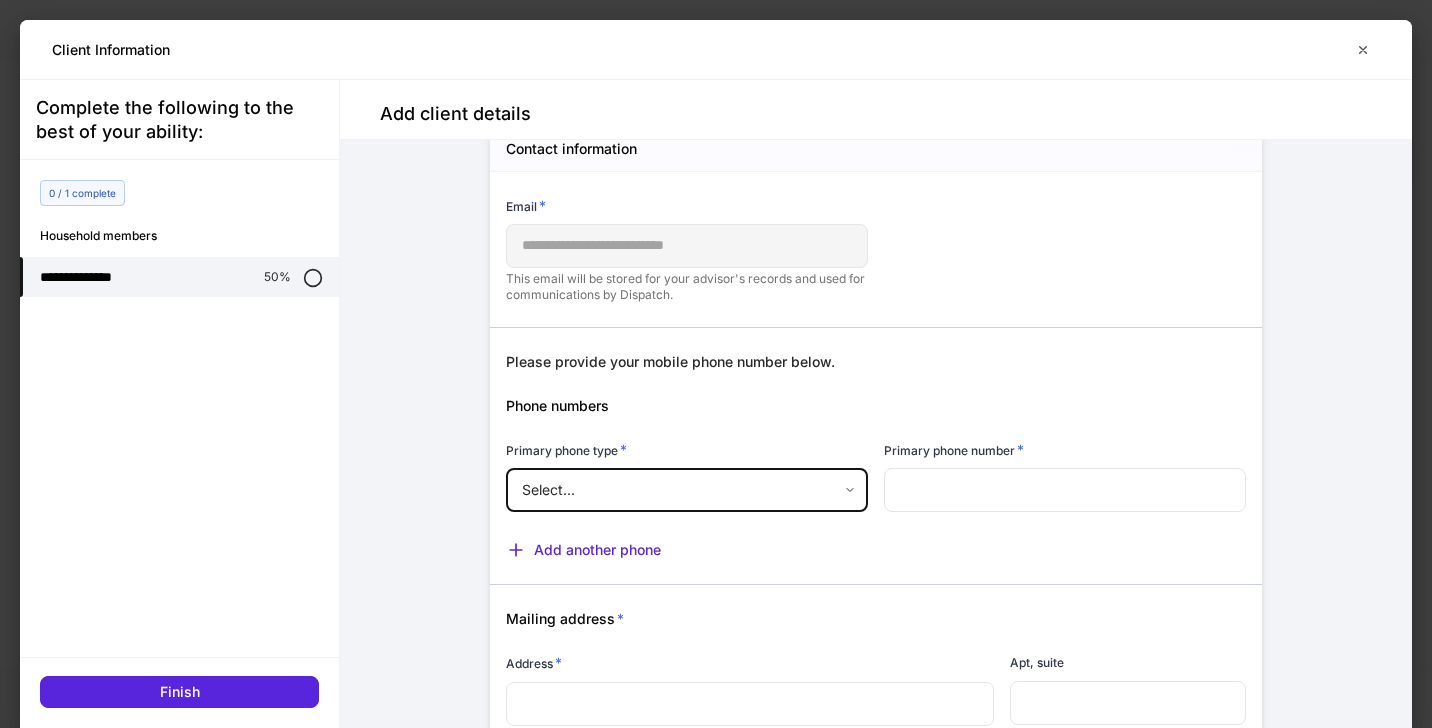 click on "**********" at bounding box center [716, 364] 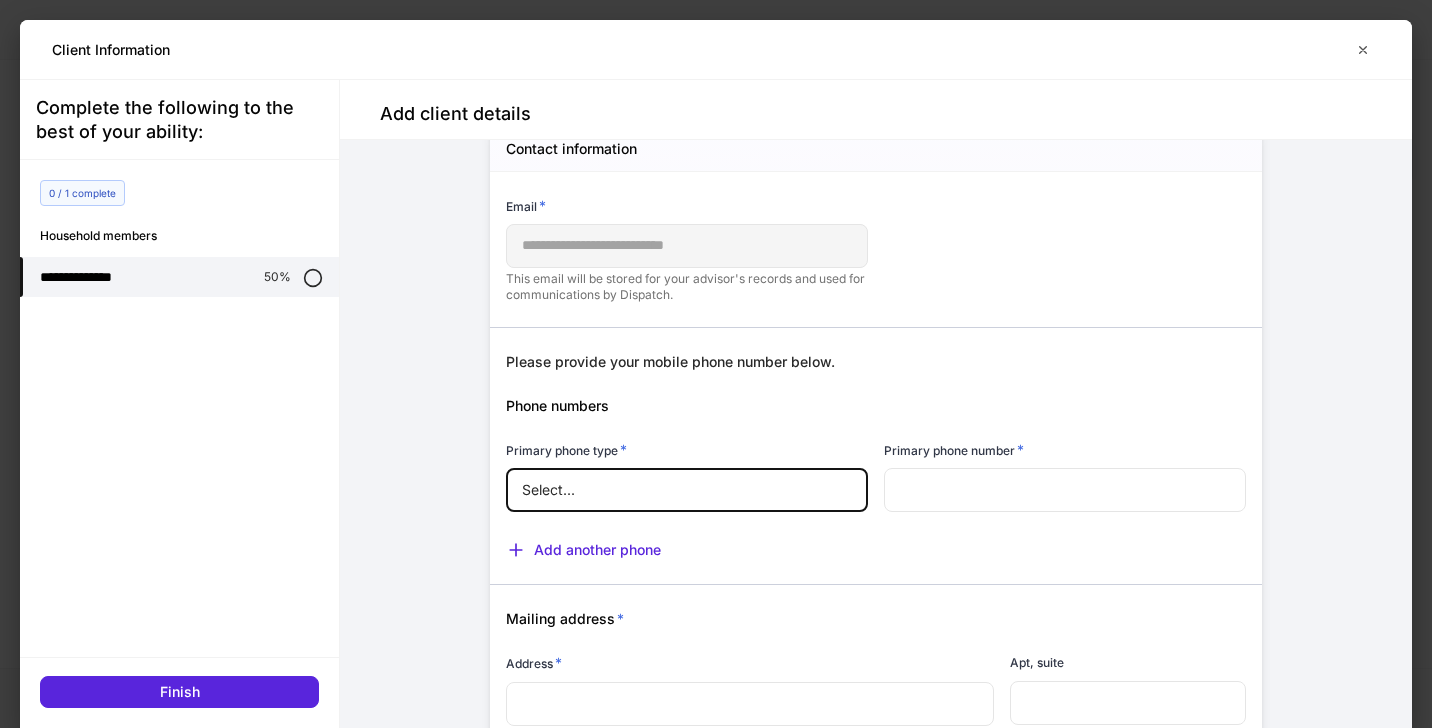 click on "Mobile" at bounding box center [716, 798] 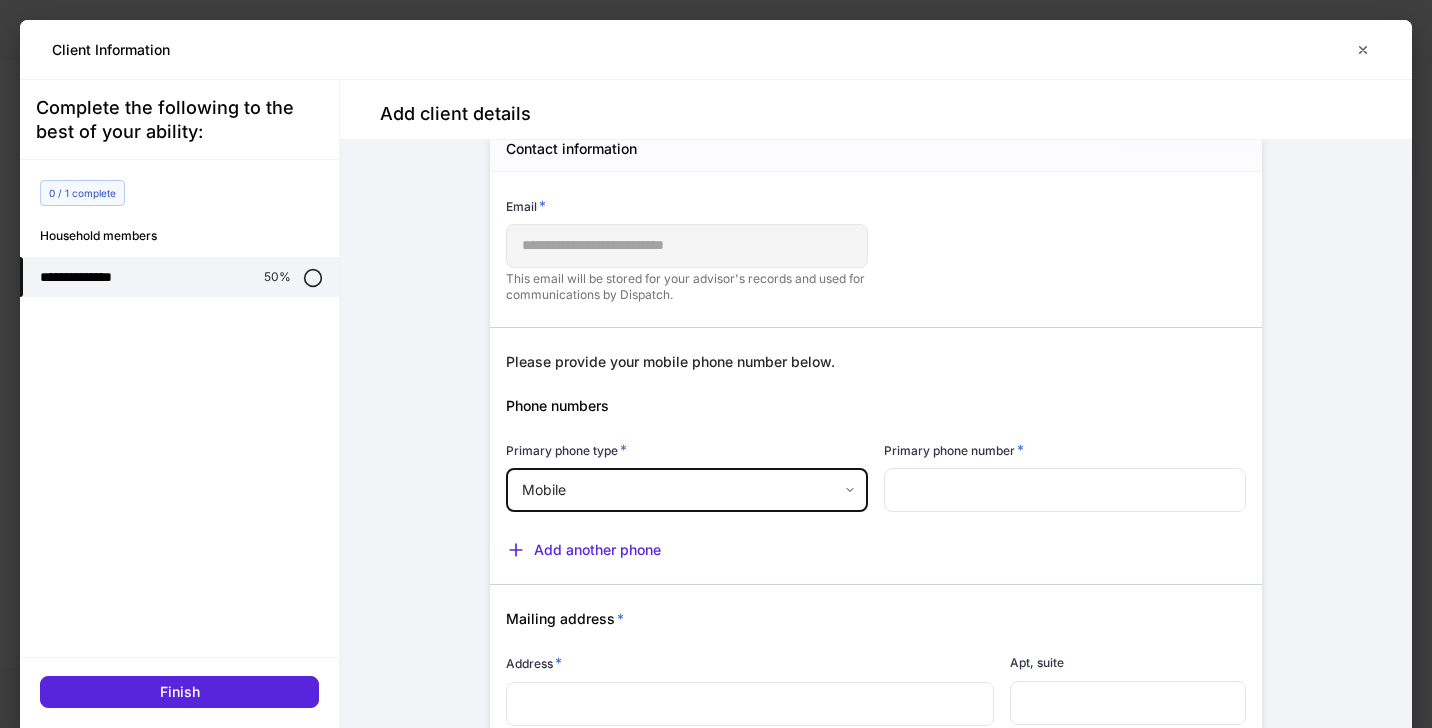 type on "*" 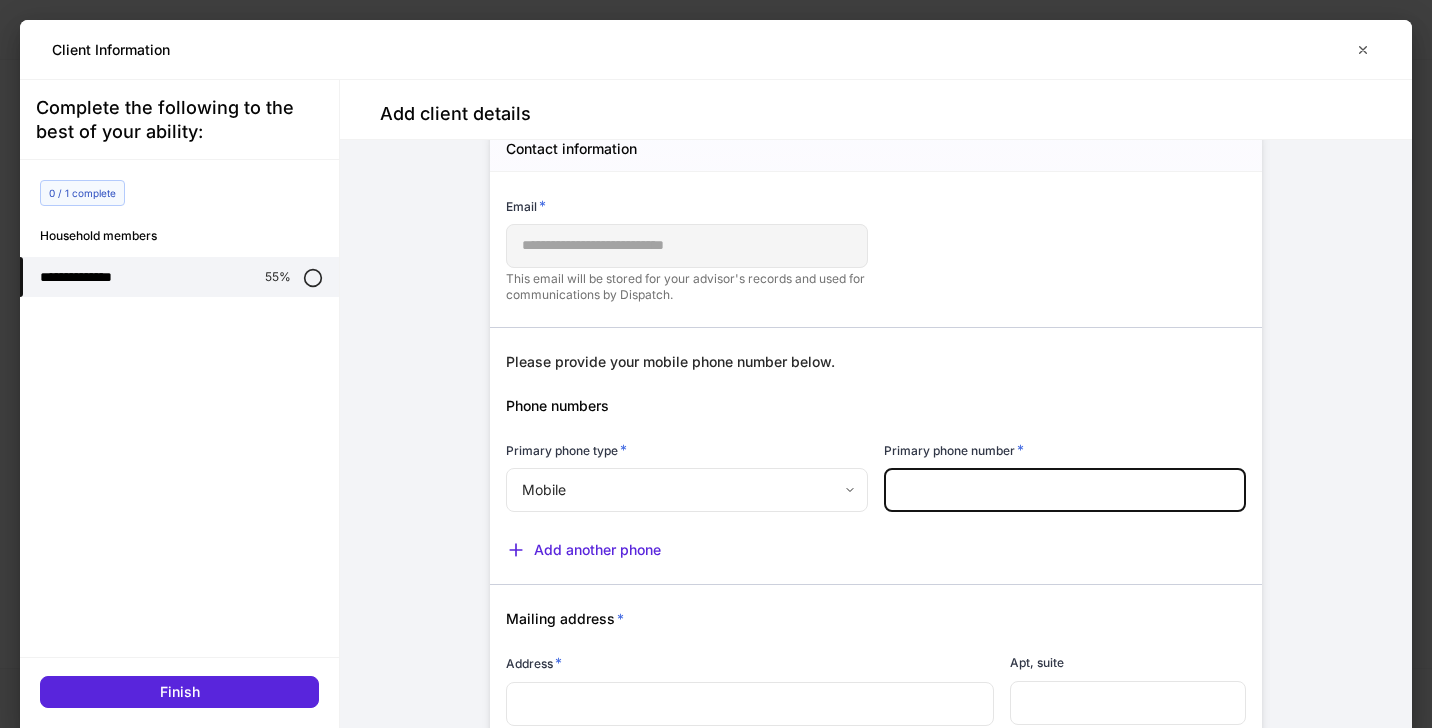 type on "**********" 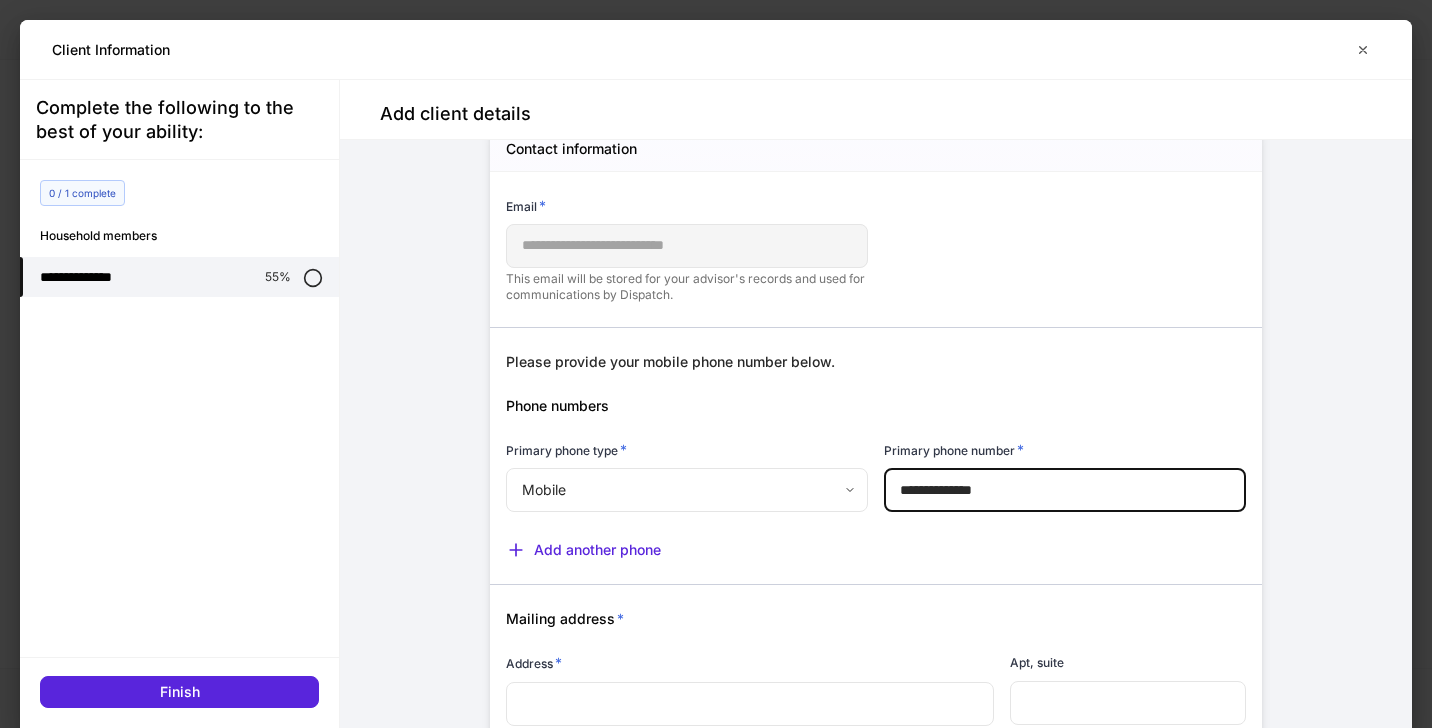 click at bounding box center [868, 572] 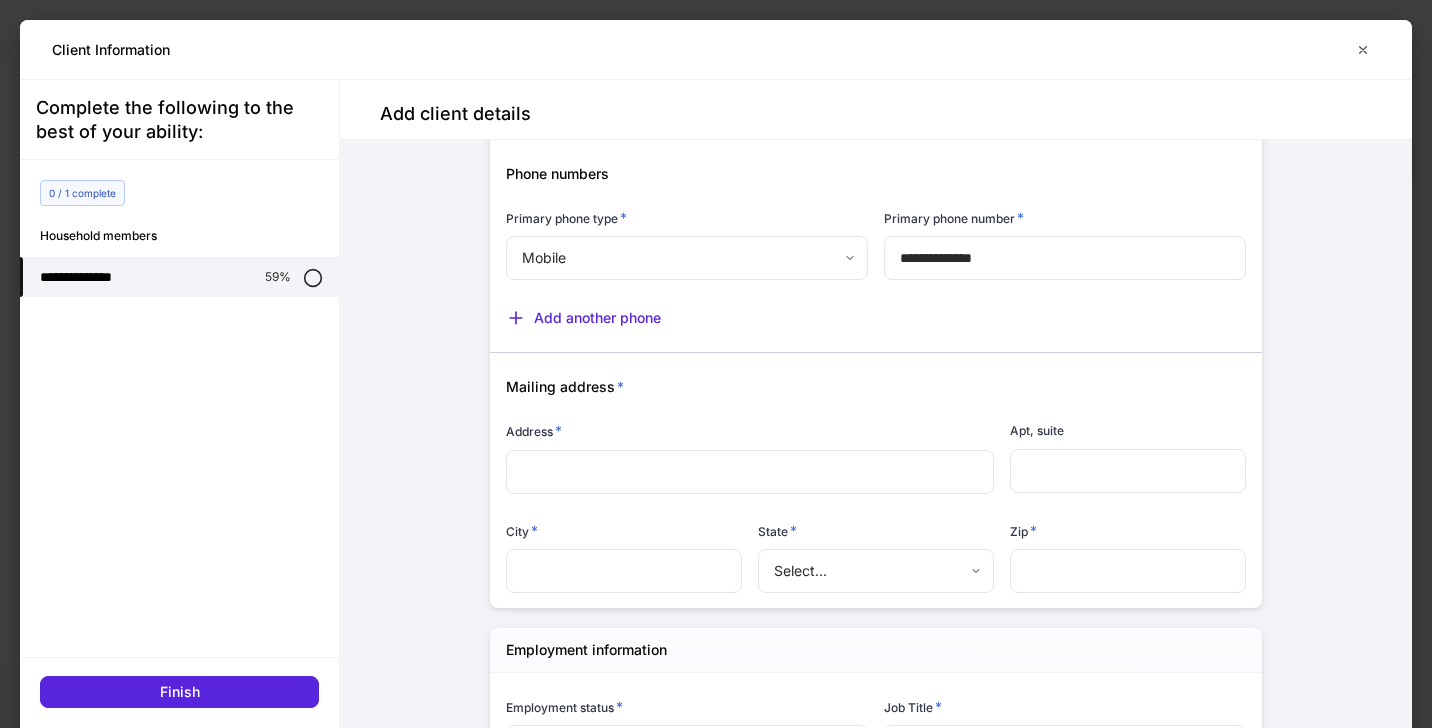 scroll, scrollTop: 1044, scrollLeft: 0, axis: vertical 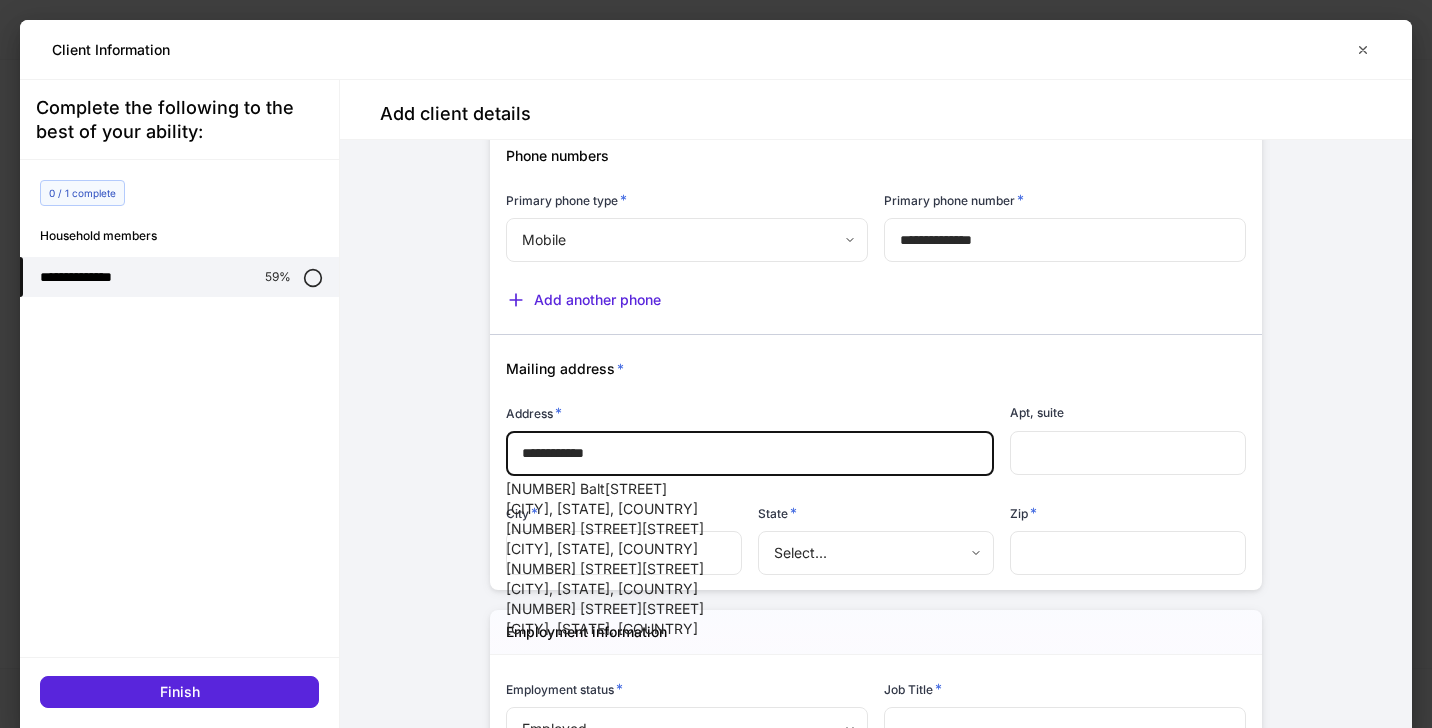 click on "[CITY], [STATE], [COUNTRY]" at bounding box center (750, 509) 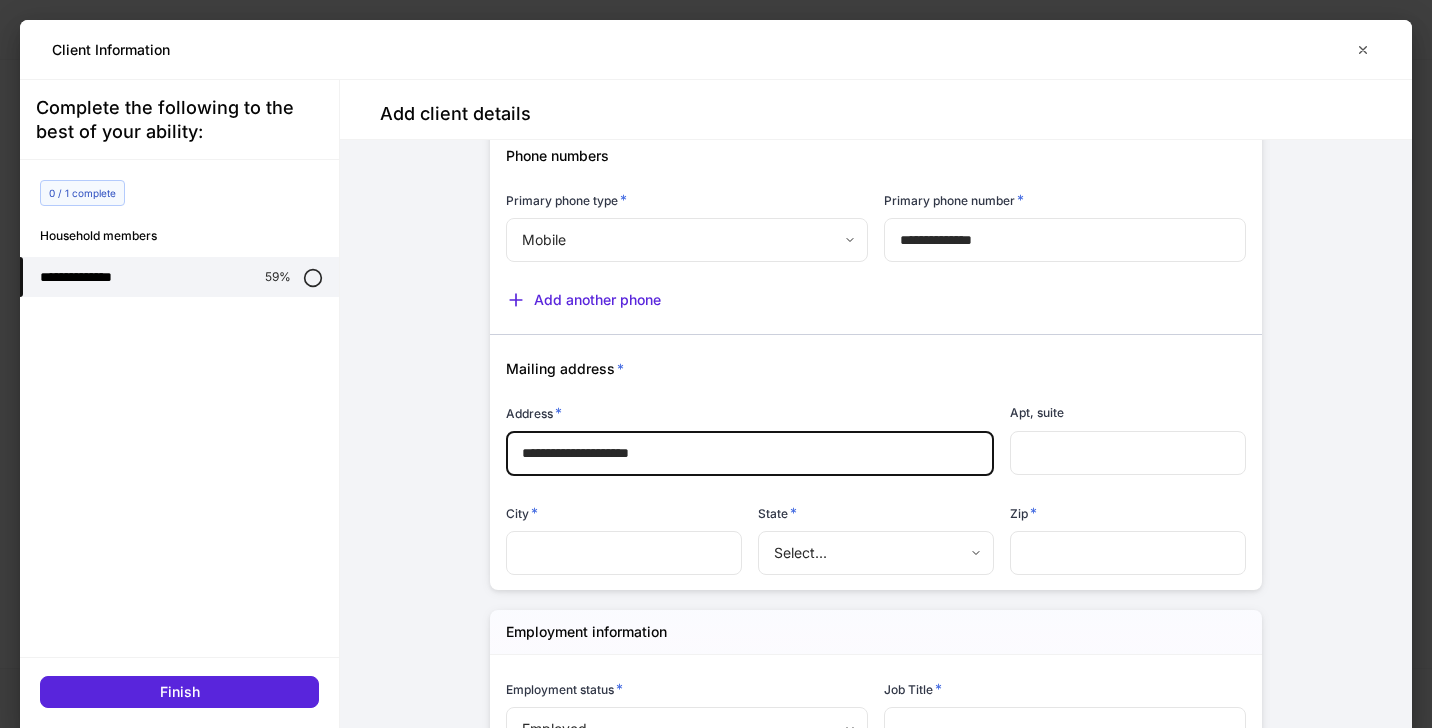 type on "**********" 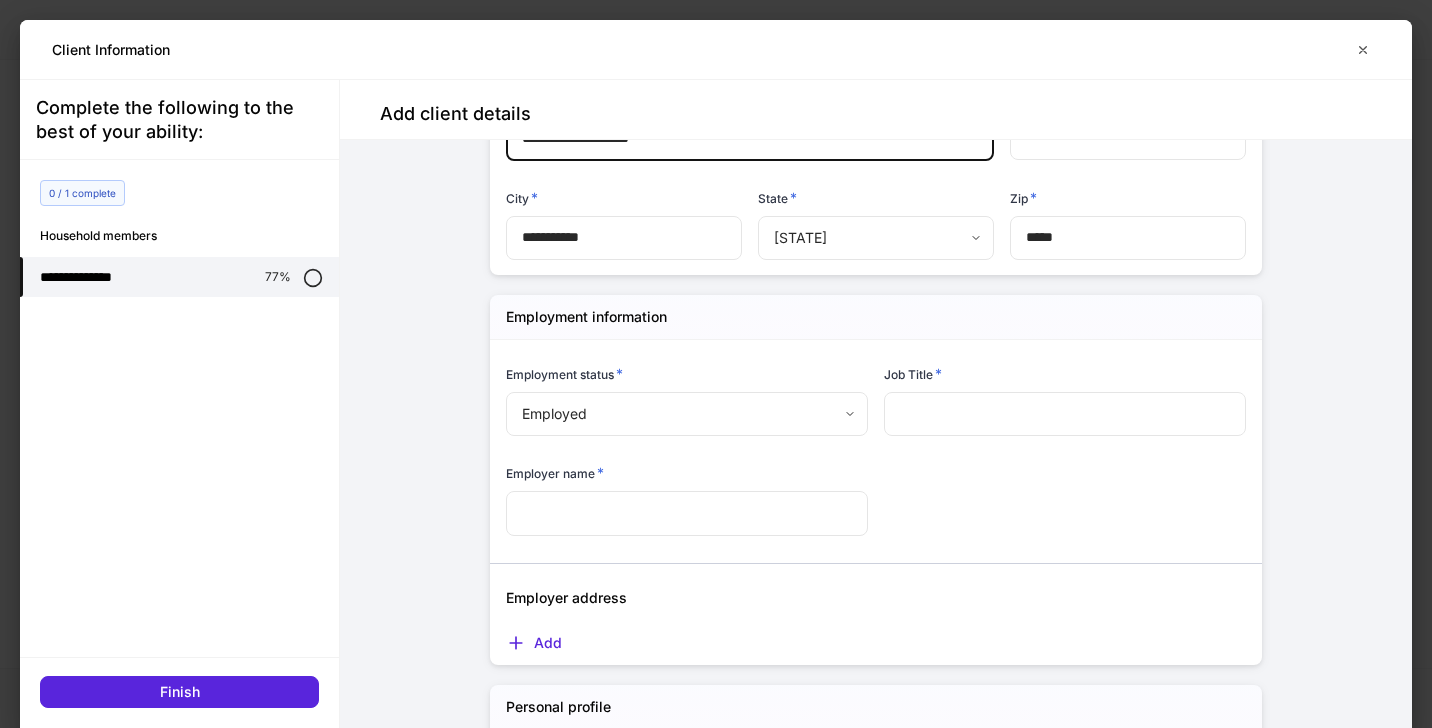 scroll, scrollTop: 1378, scrollLeft: 0, axis: vertical 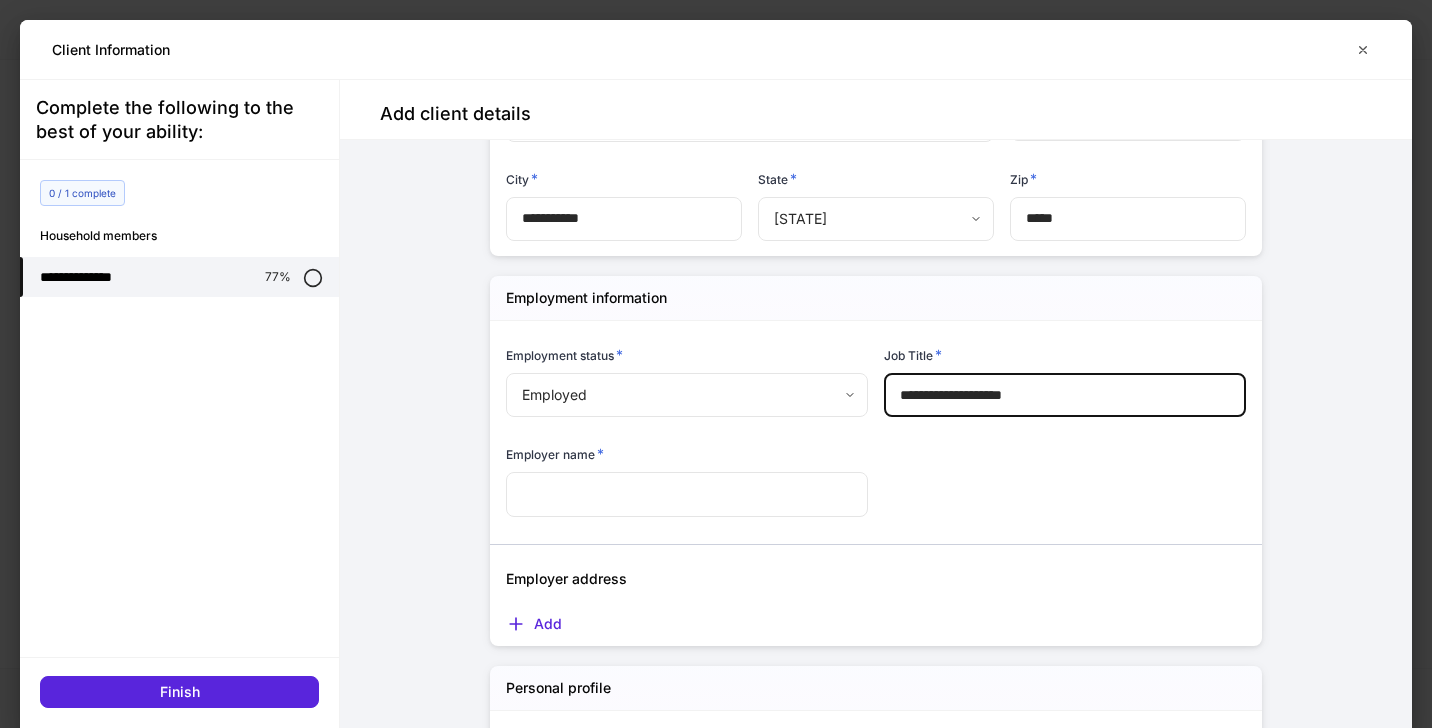 type on "**********" 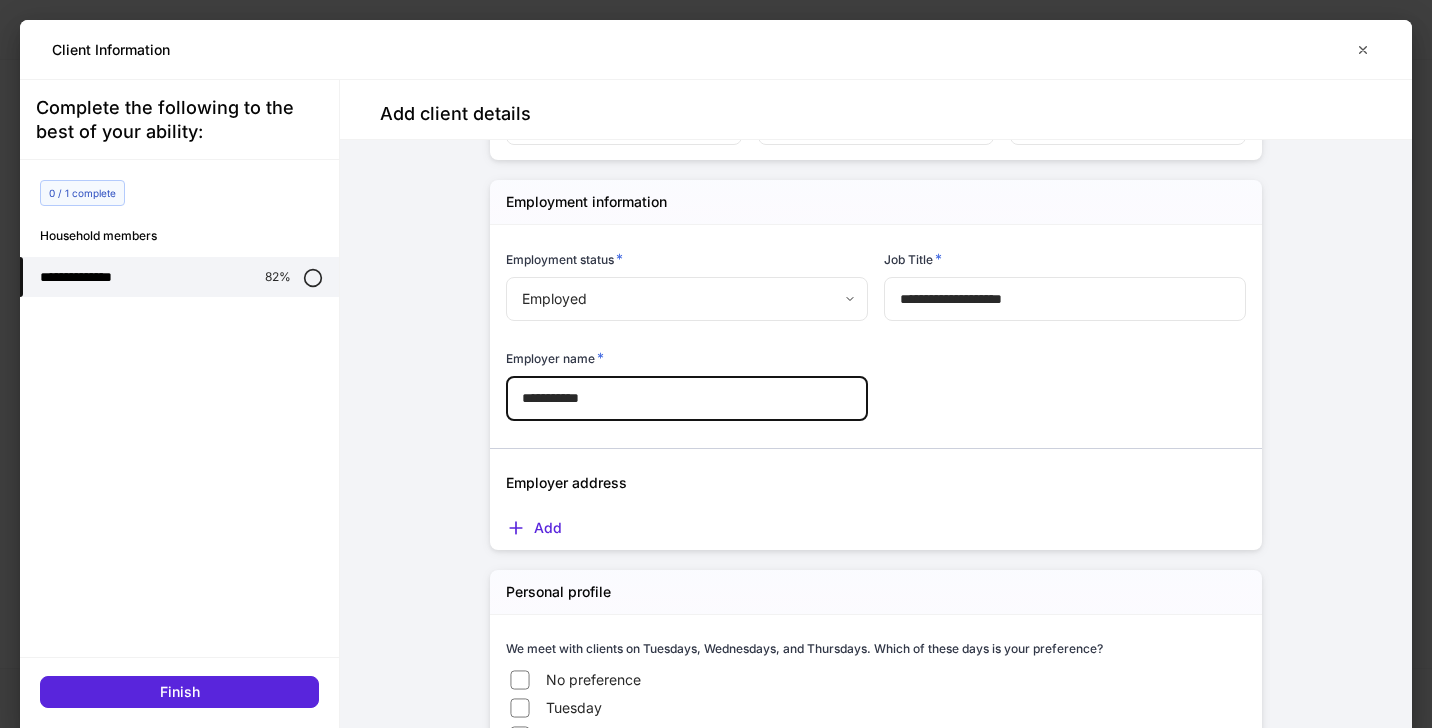 scroll, scrollTop: 1502, scrollLeft: 0, axis: vertical 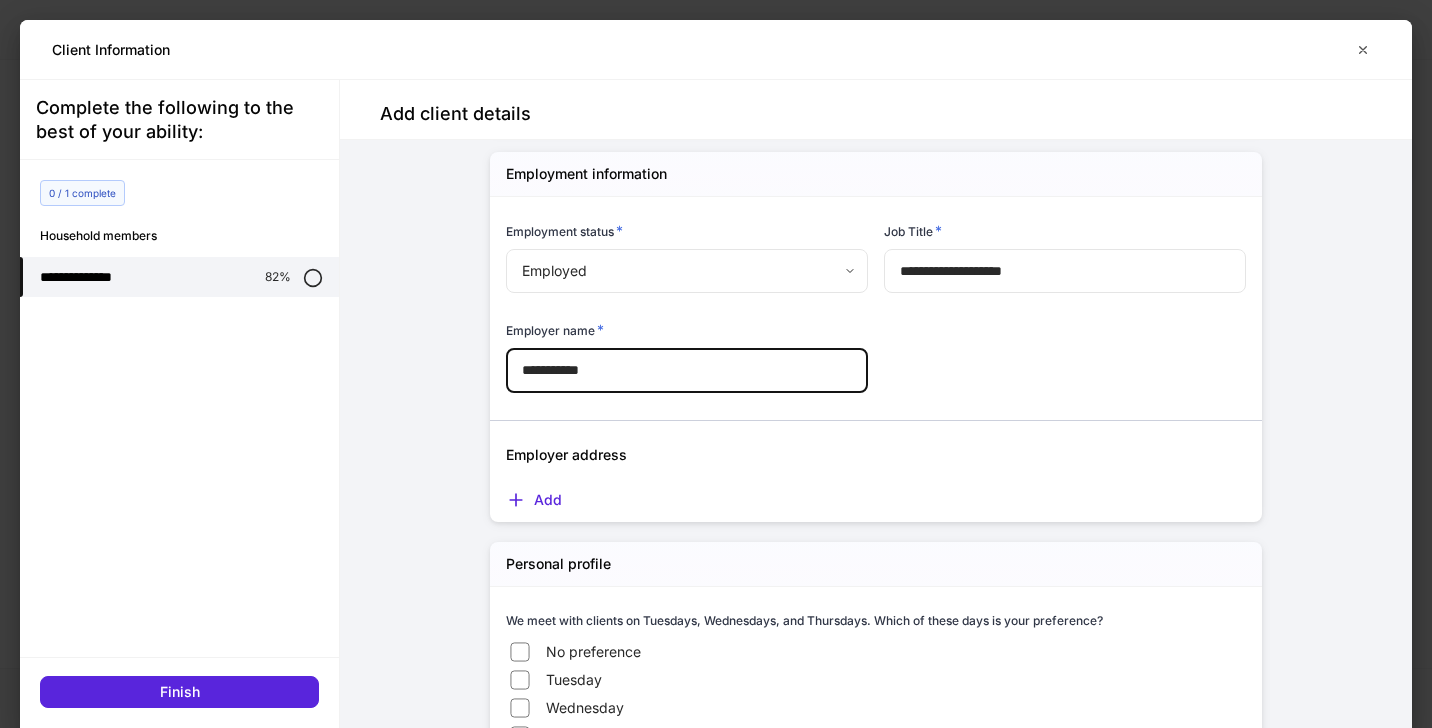 type on "**********" 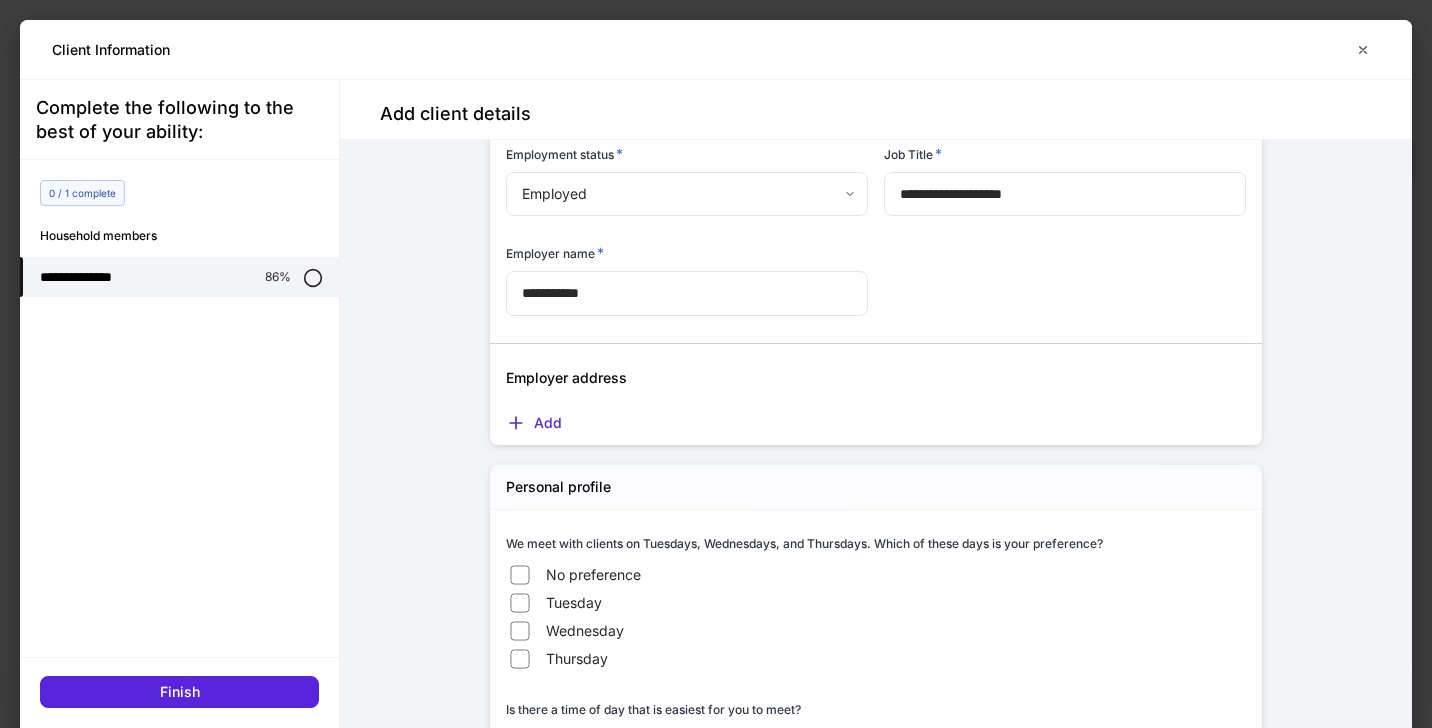 scroll, scrollTop: 1598, scrollLeft: 0, axis: vertical 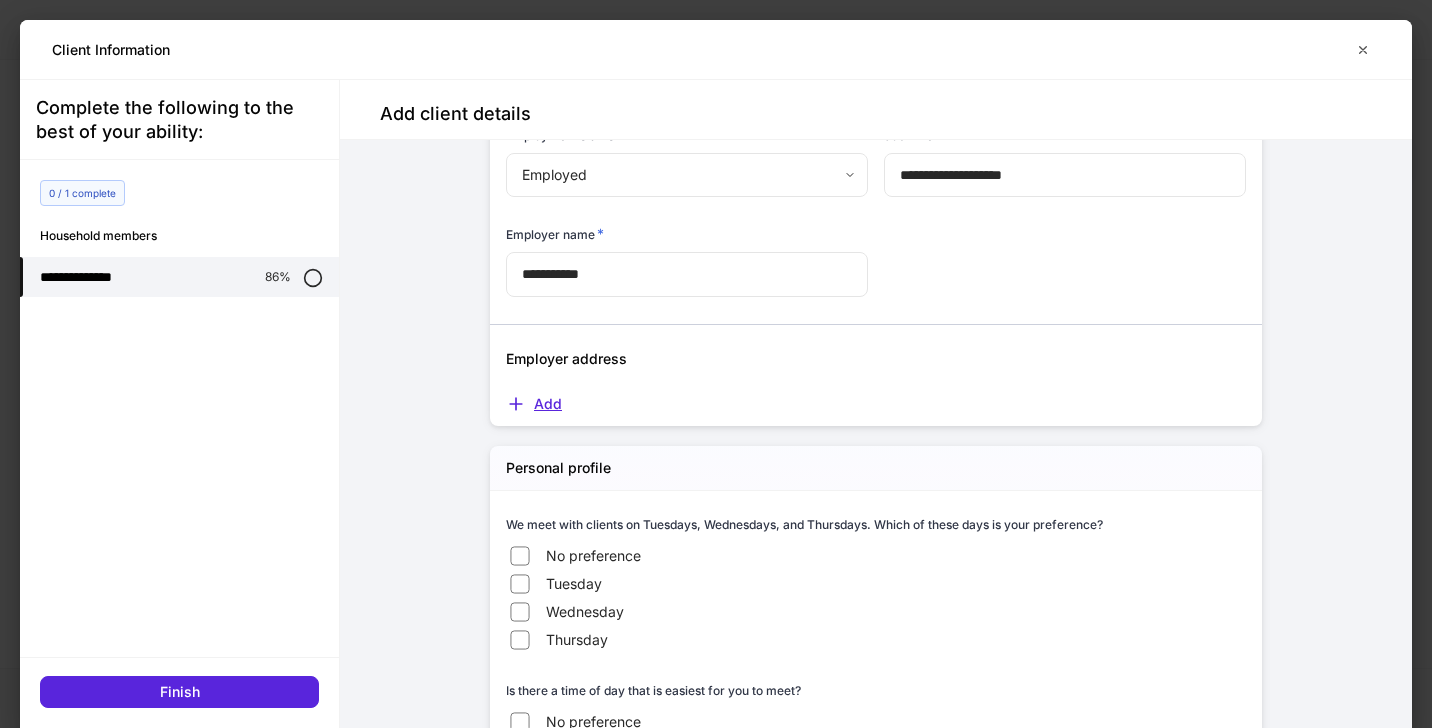 click on "Add" at bounding box center [534, 404] 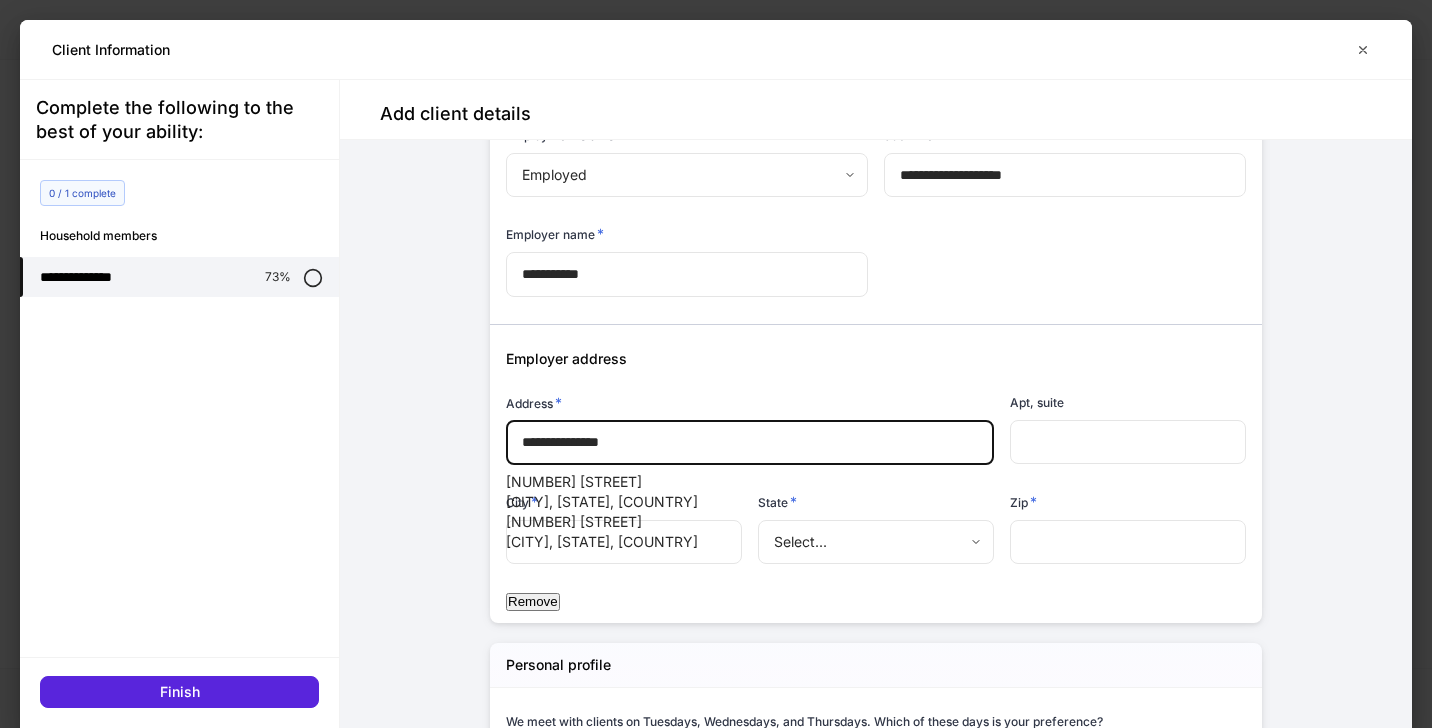 type on "**********" 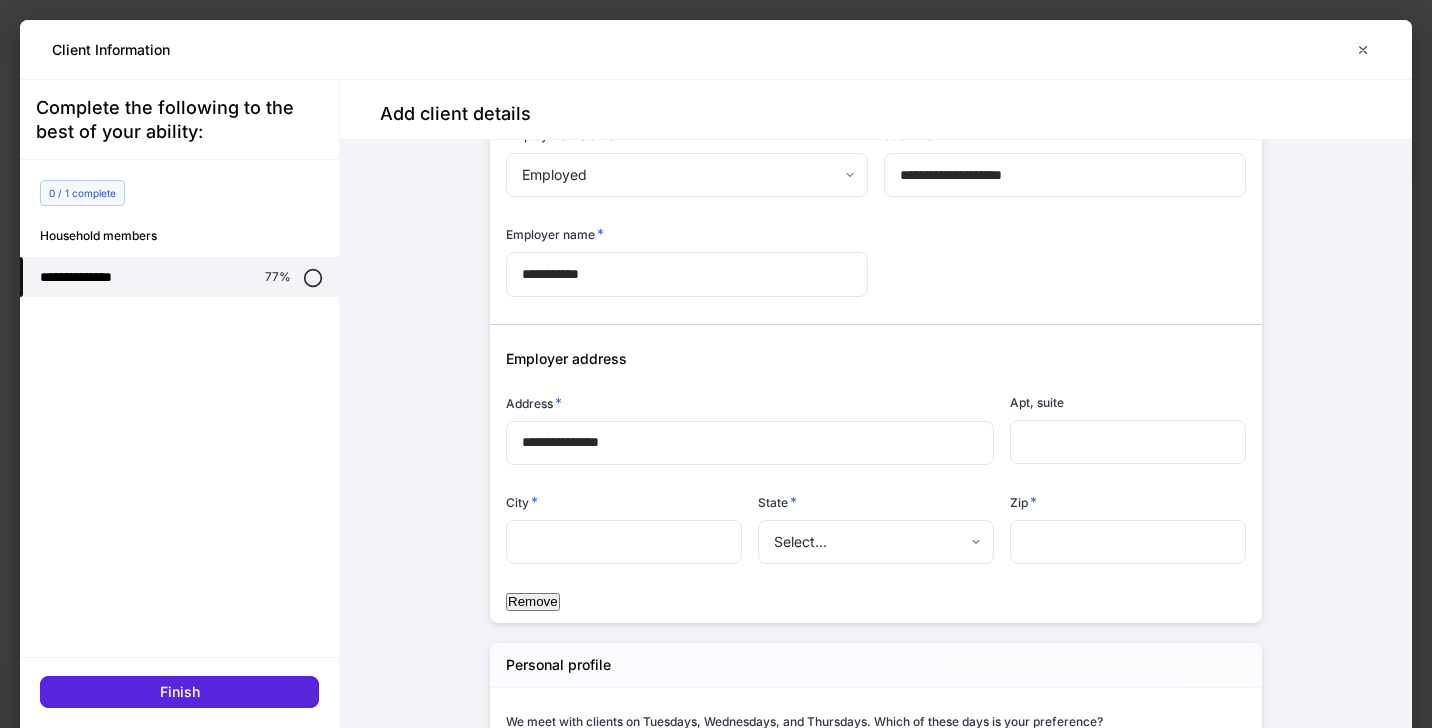 click on "Employer address" at bounding box center (868, 347) 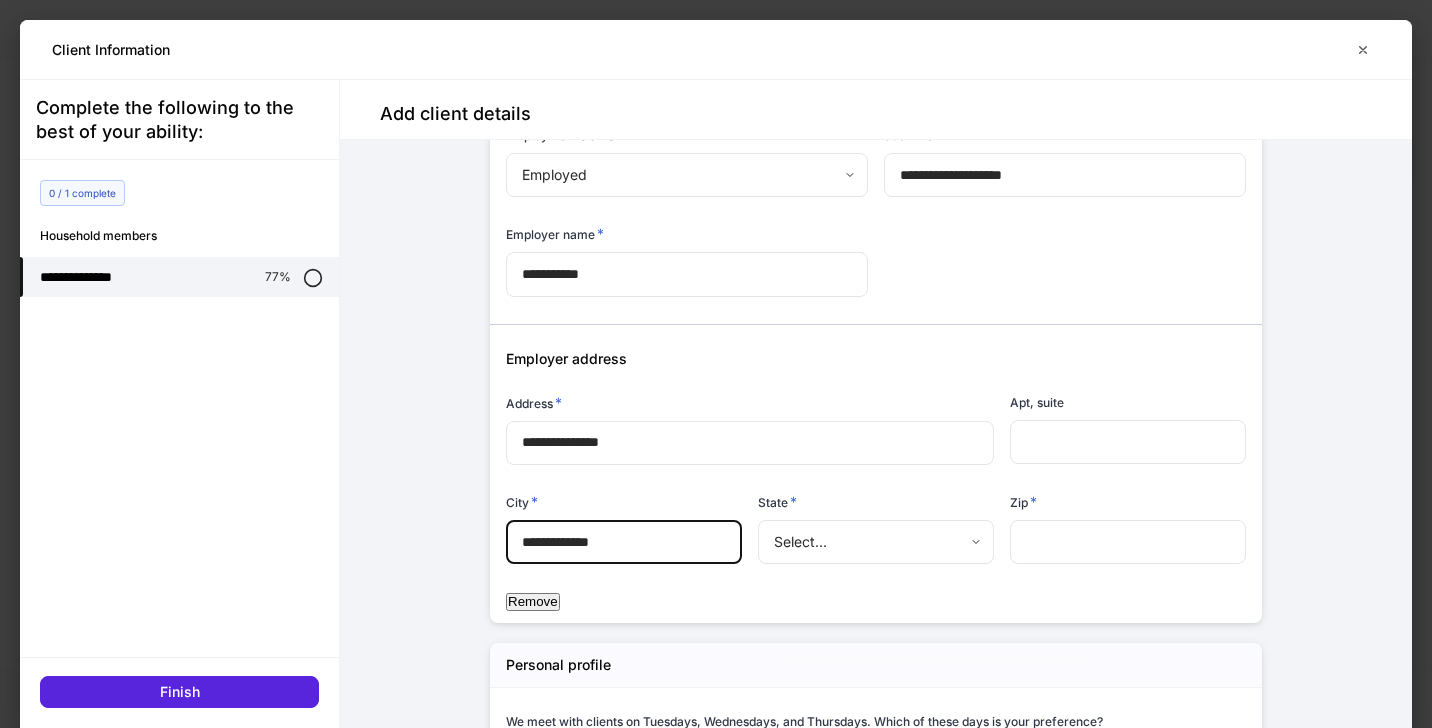 type on "**********" 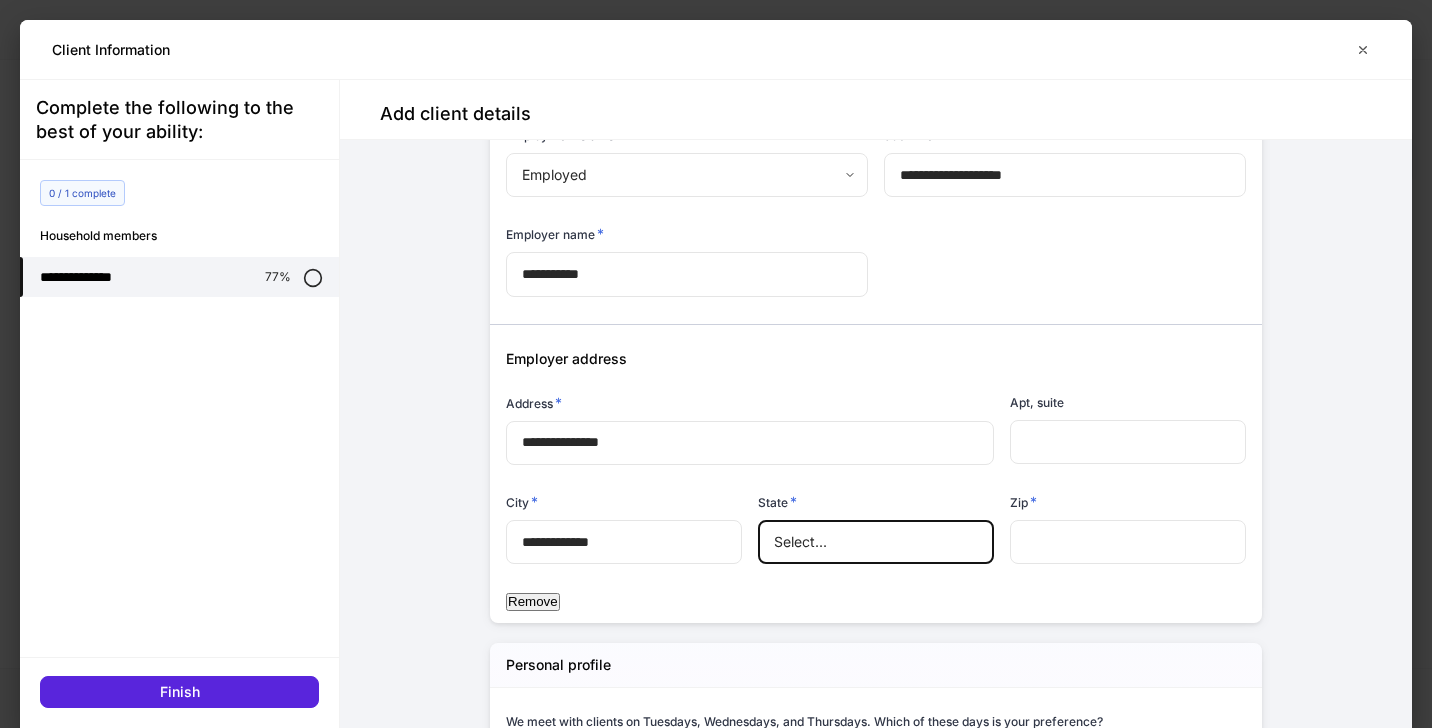 click on "**********" at bounding box center [716, 884] 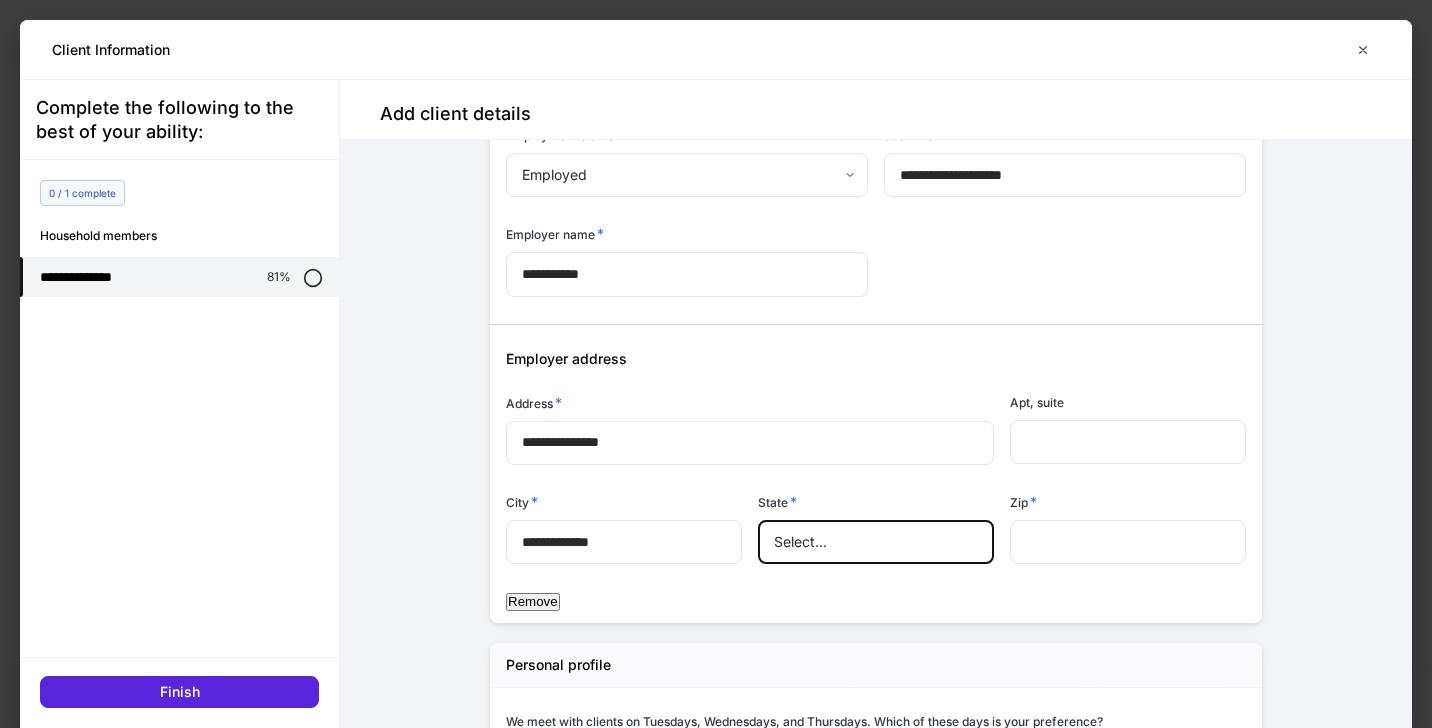 click on "Kansas" at bounding box center [716, 1058] 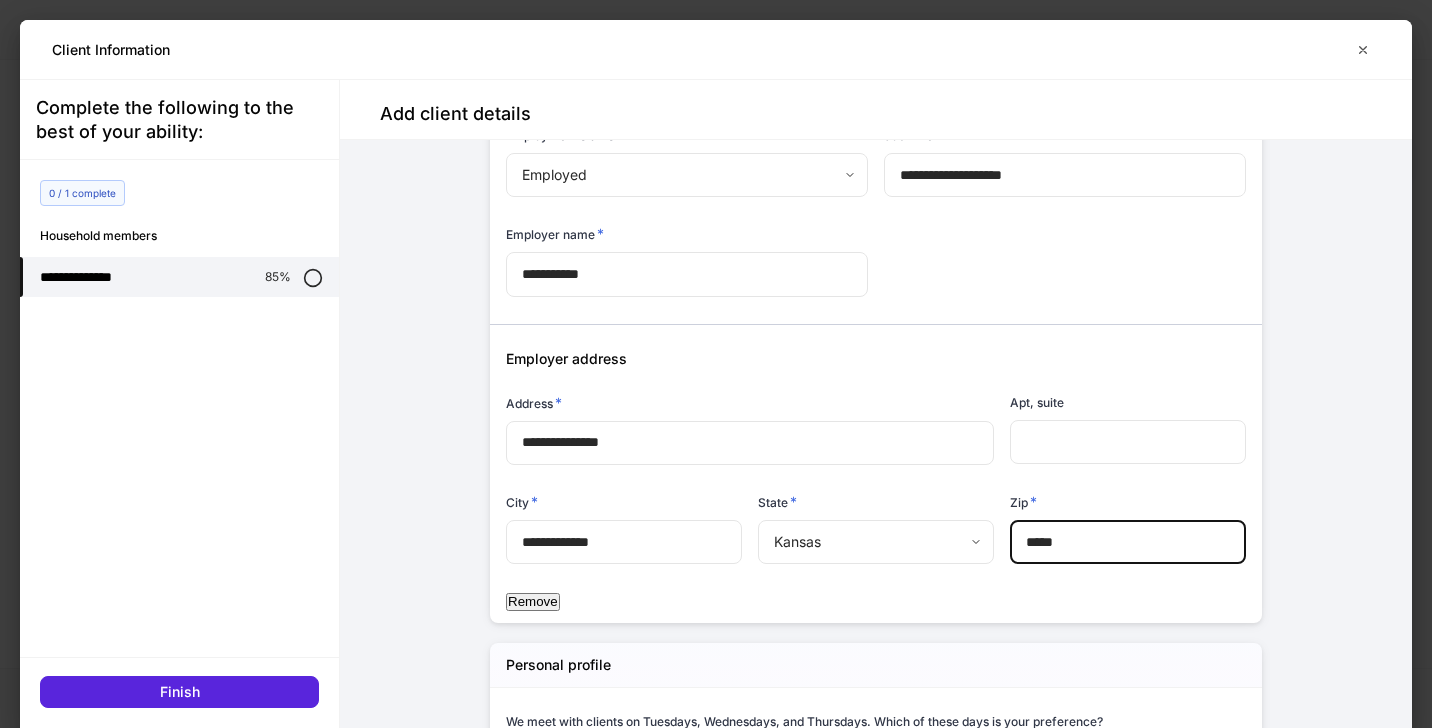 click on "Address *" at bounding box center (750, 407) 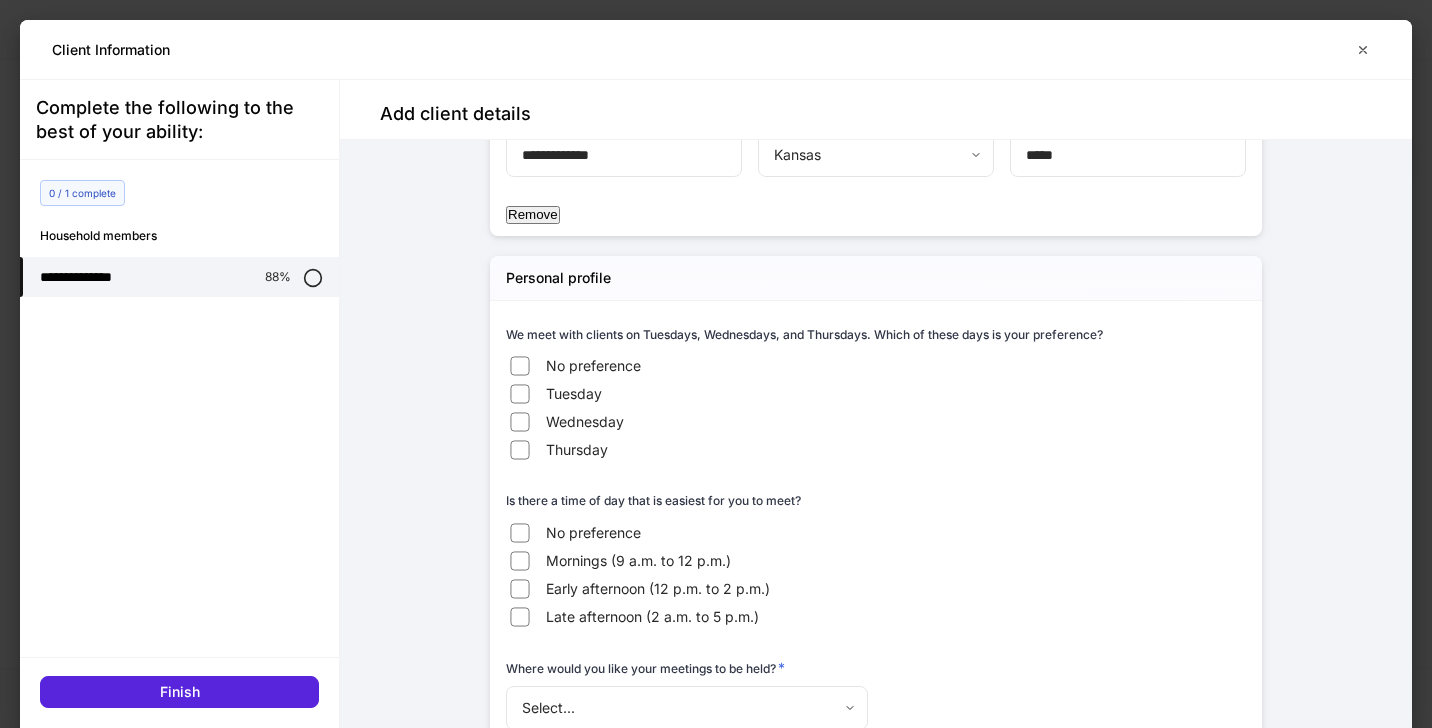 scroll, scrollTop: 1983, scrollLeft: 0, axis: vertical 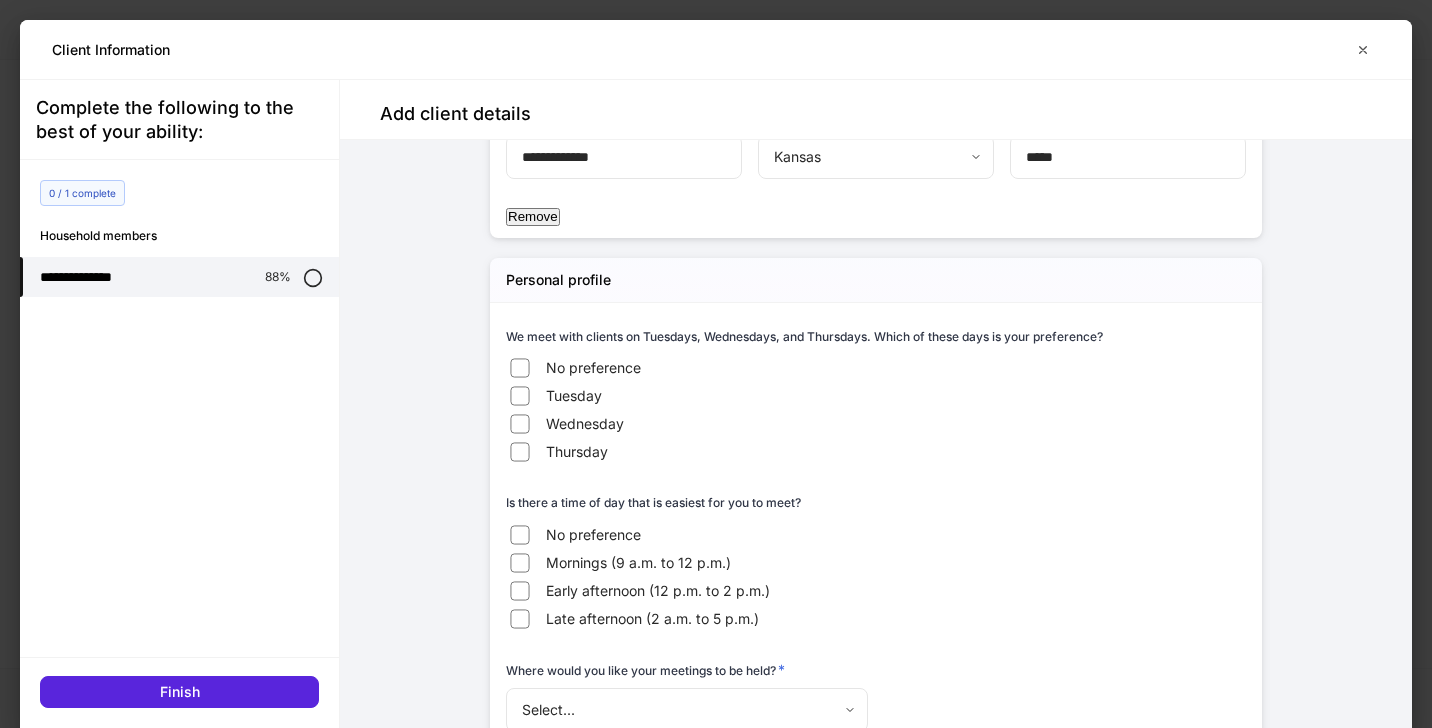 click on "Thursday" at bounding box center [612, 452] 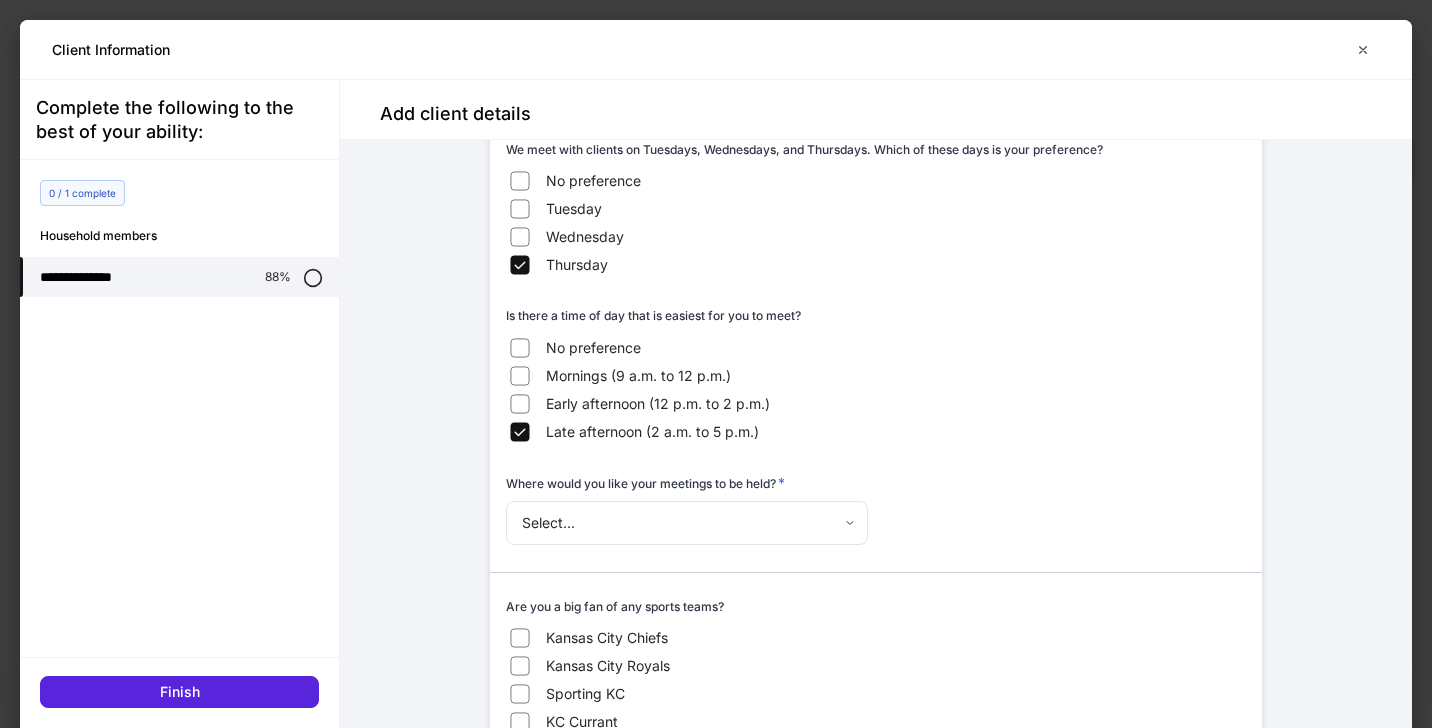 scroll, scrollTop: 2220, scrollLeft: 0, axis: vertical 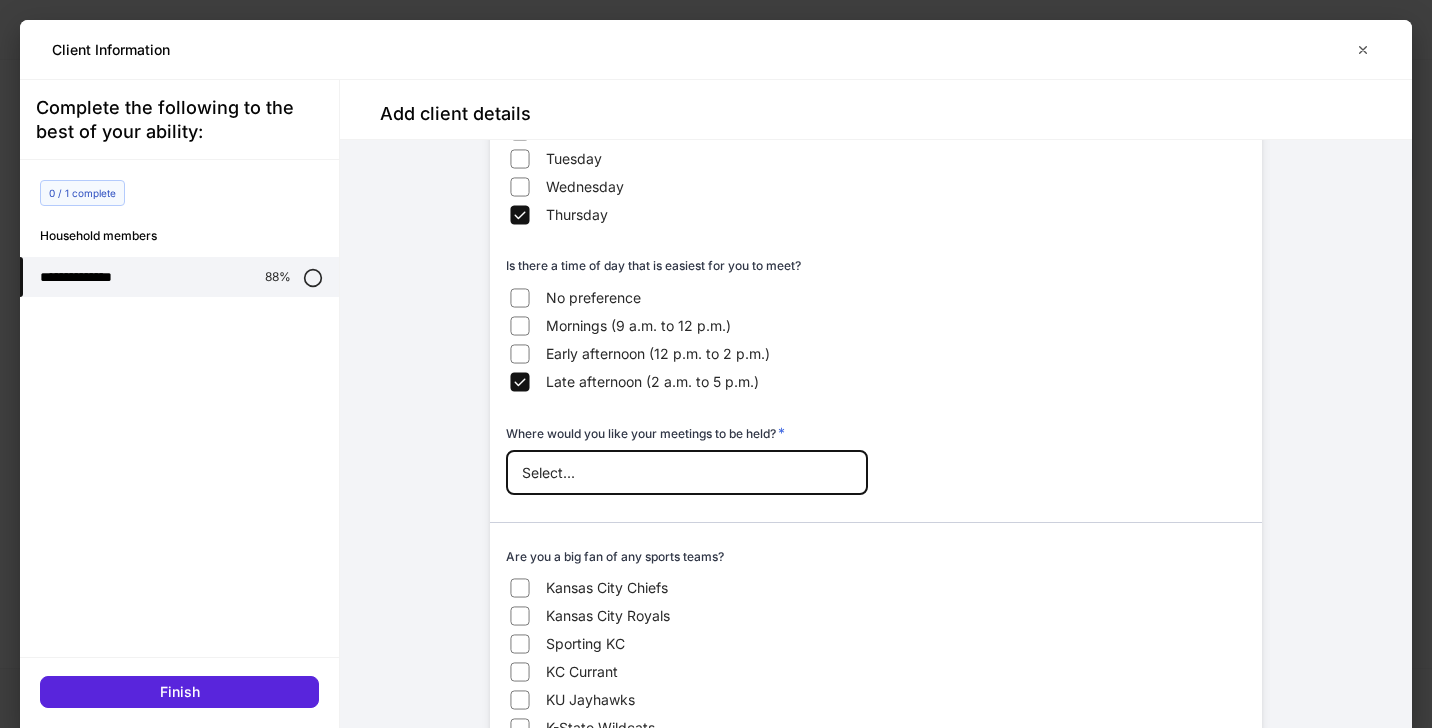 click on "**********" at bounding box center [716, 414] 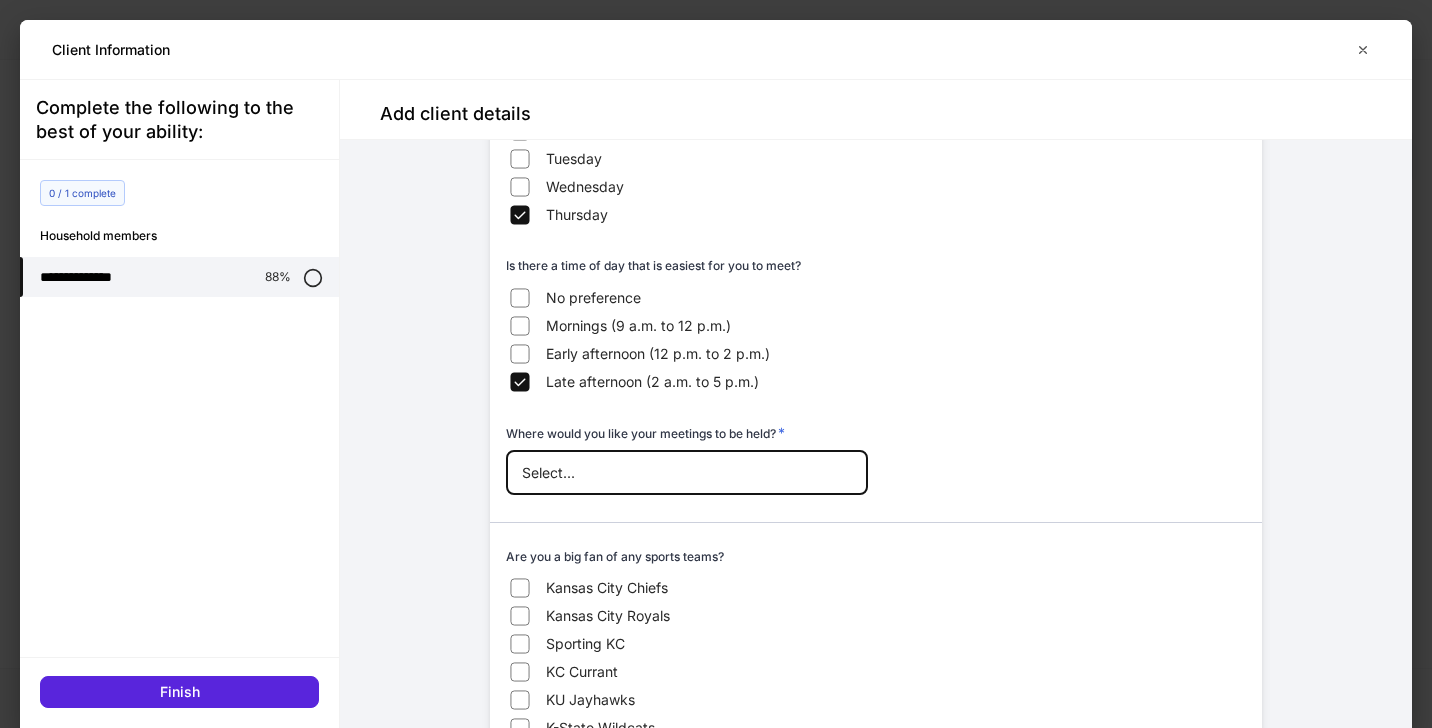 click on "A combination of in person and virtual" at bounding box center (716, 798) 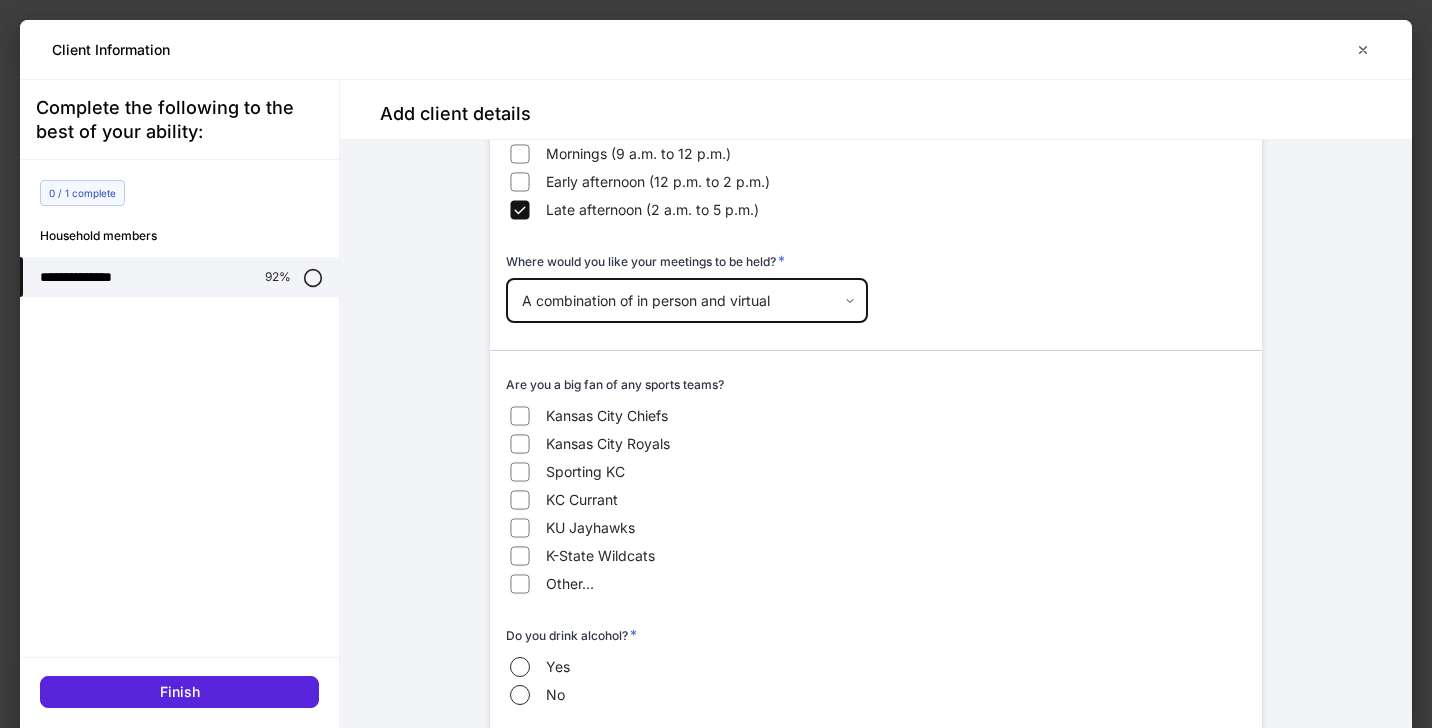 scroll, scrollTop: 2394, scrollLeft: 0, axis: vertical 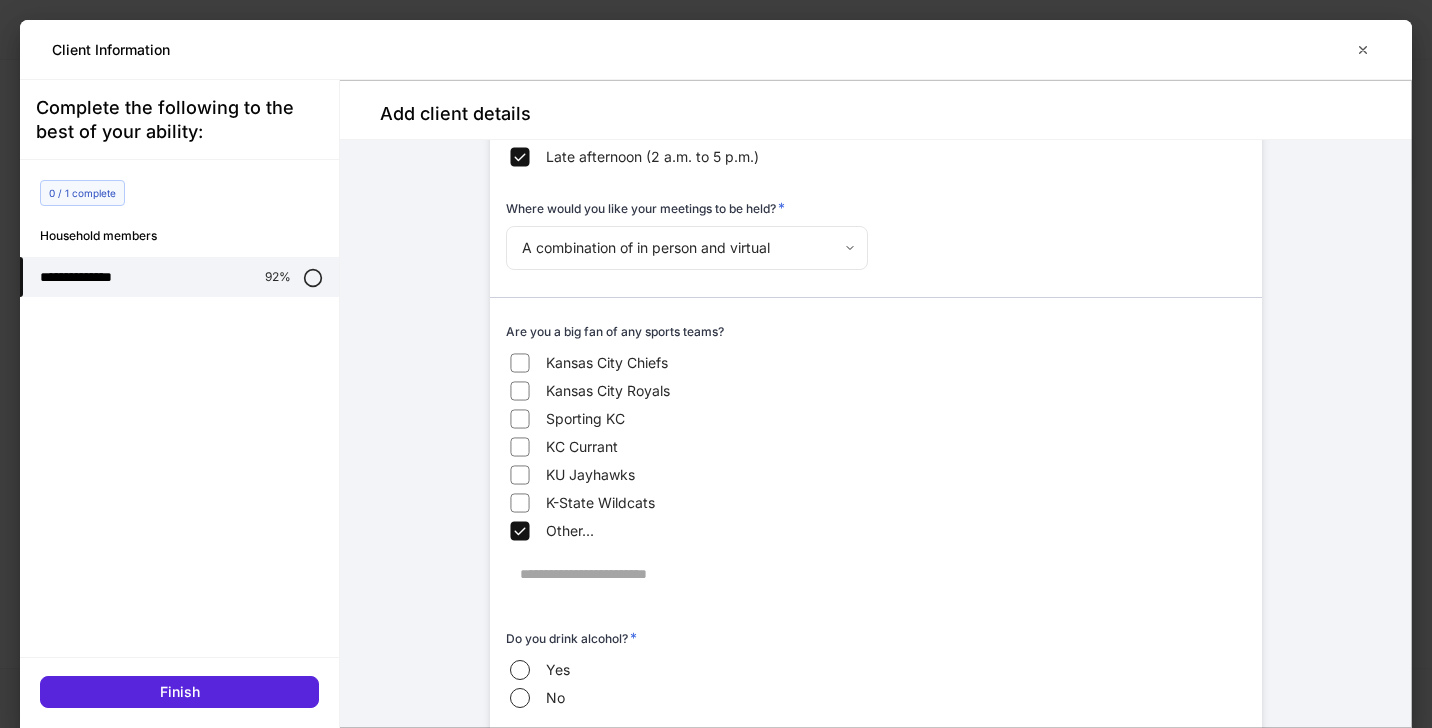 click at bounding box center (701, 574) 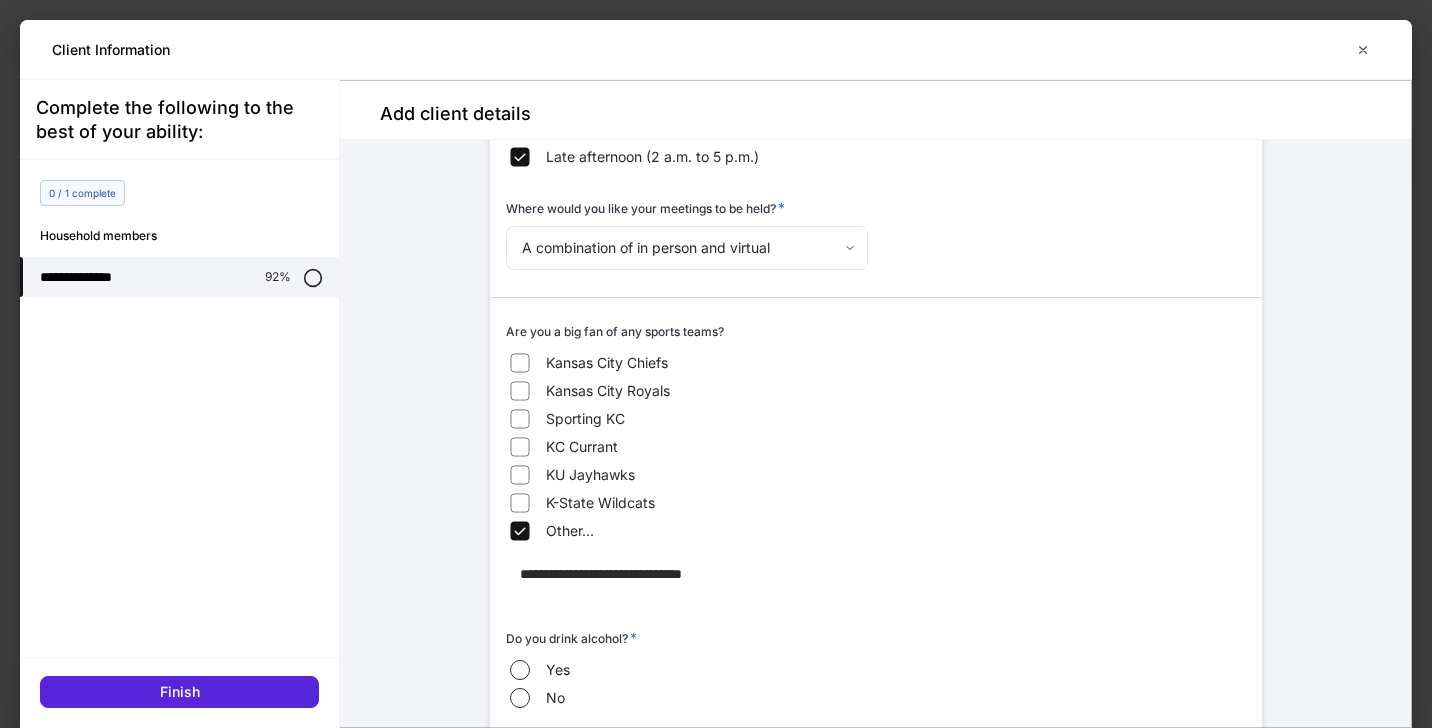 type on "**********" 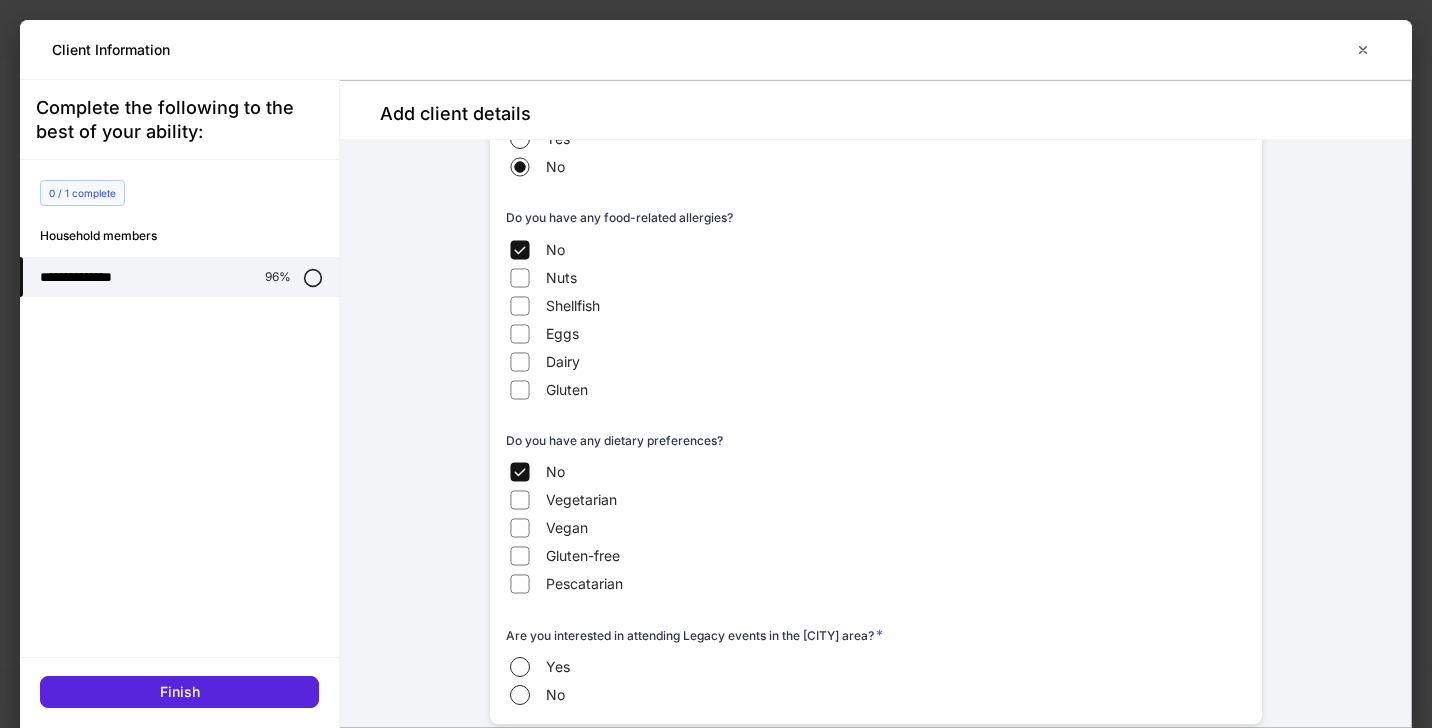 scroll, scrollTop: 2996, scrollLeft: 0, axis: vertical 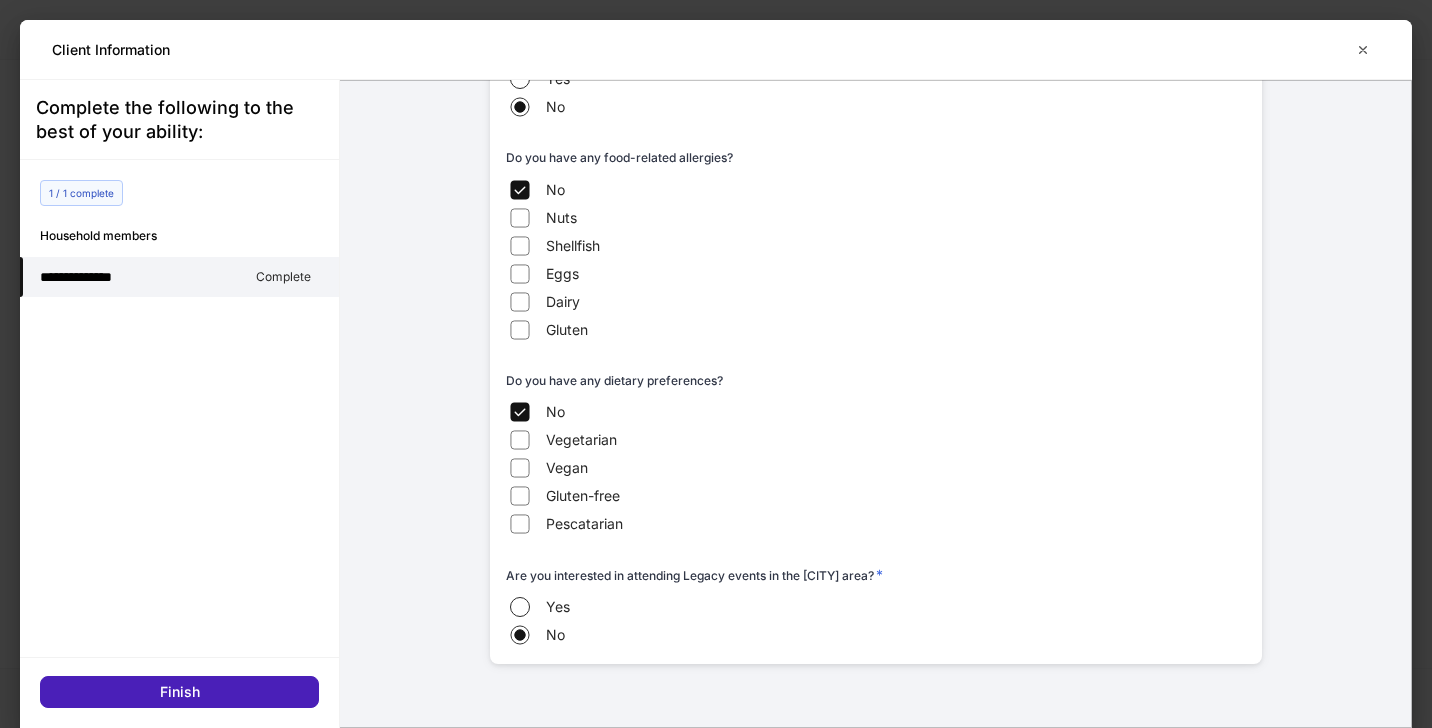 click on "Finish" at bounding box center (179, 692) 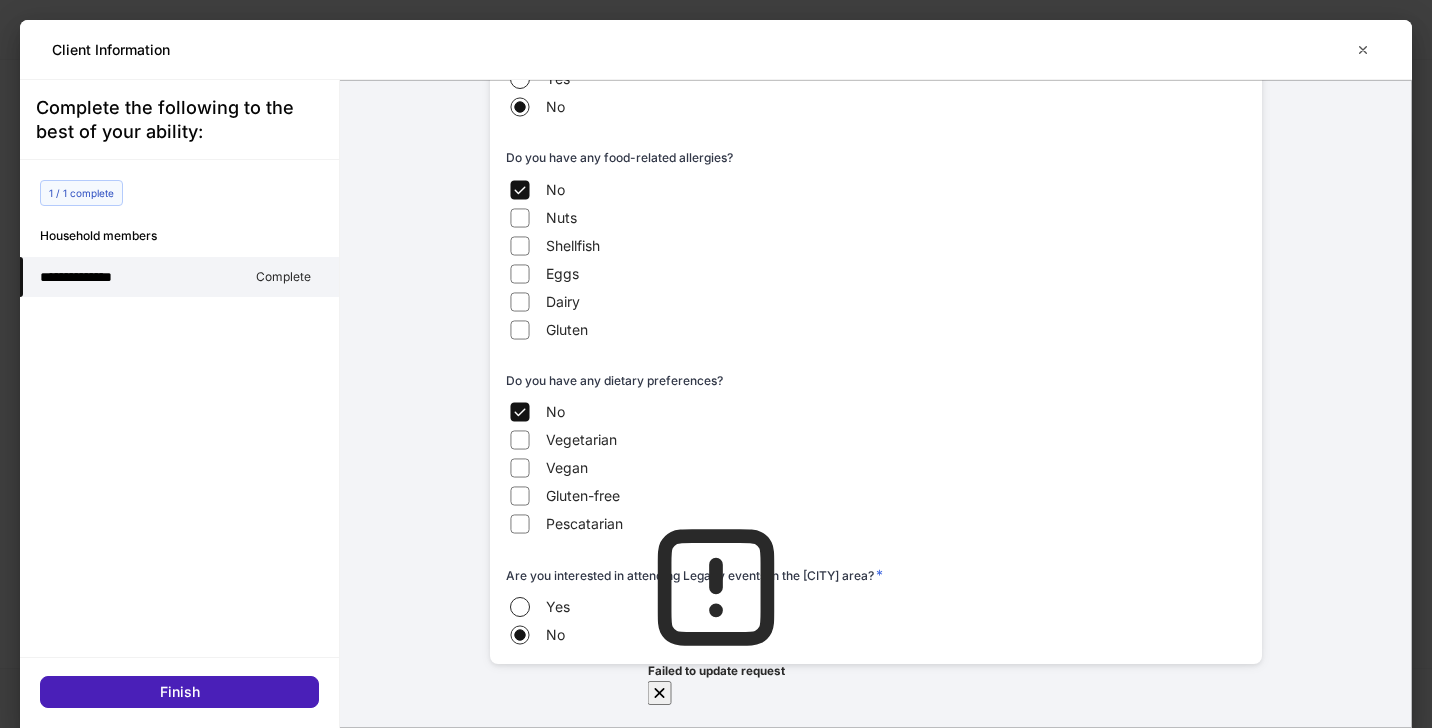 scroll, scrollTop: 2996, scrollLeft: 0, axis: vertical 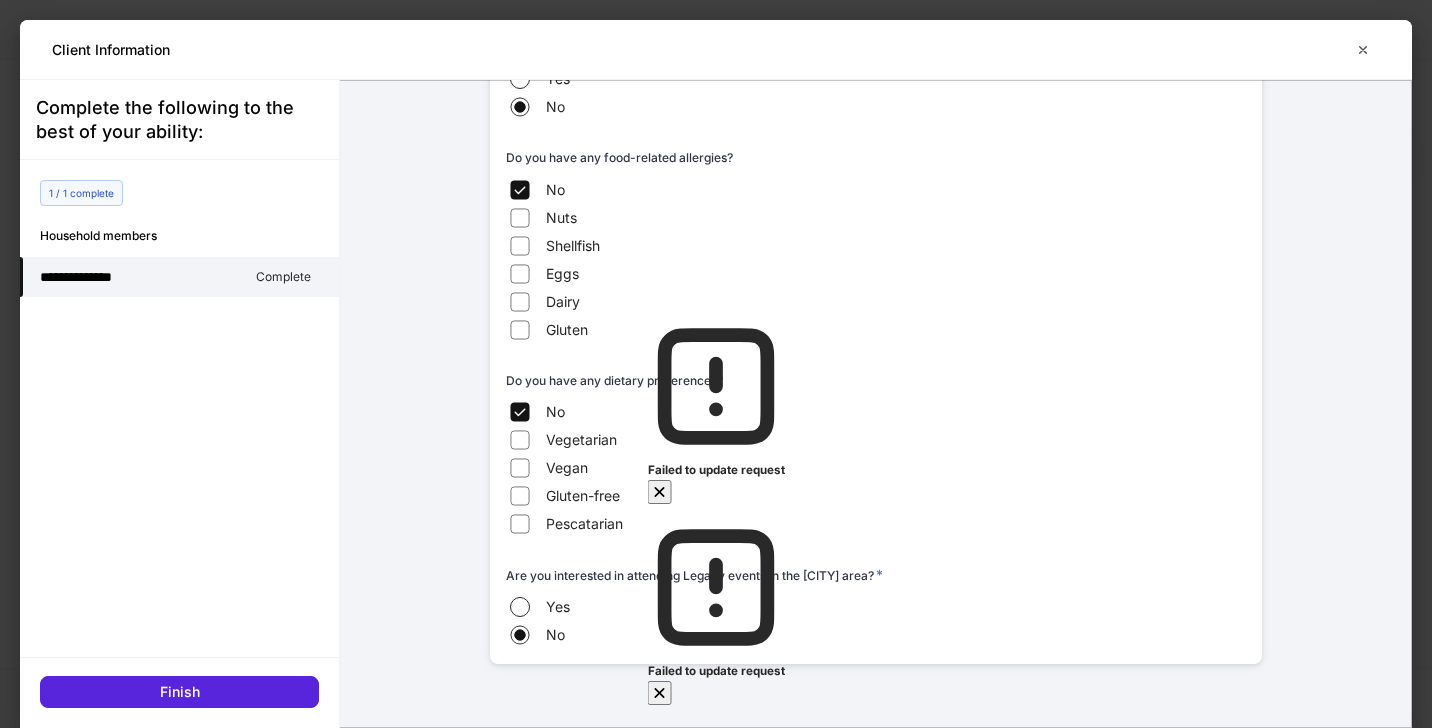 click 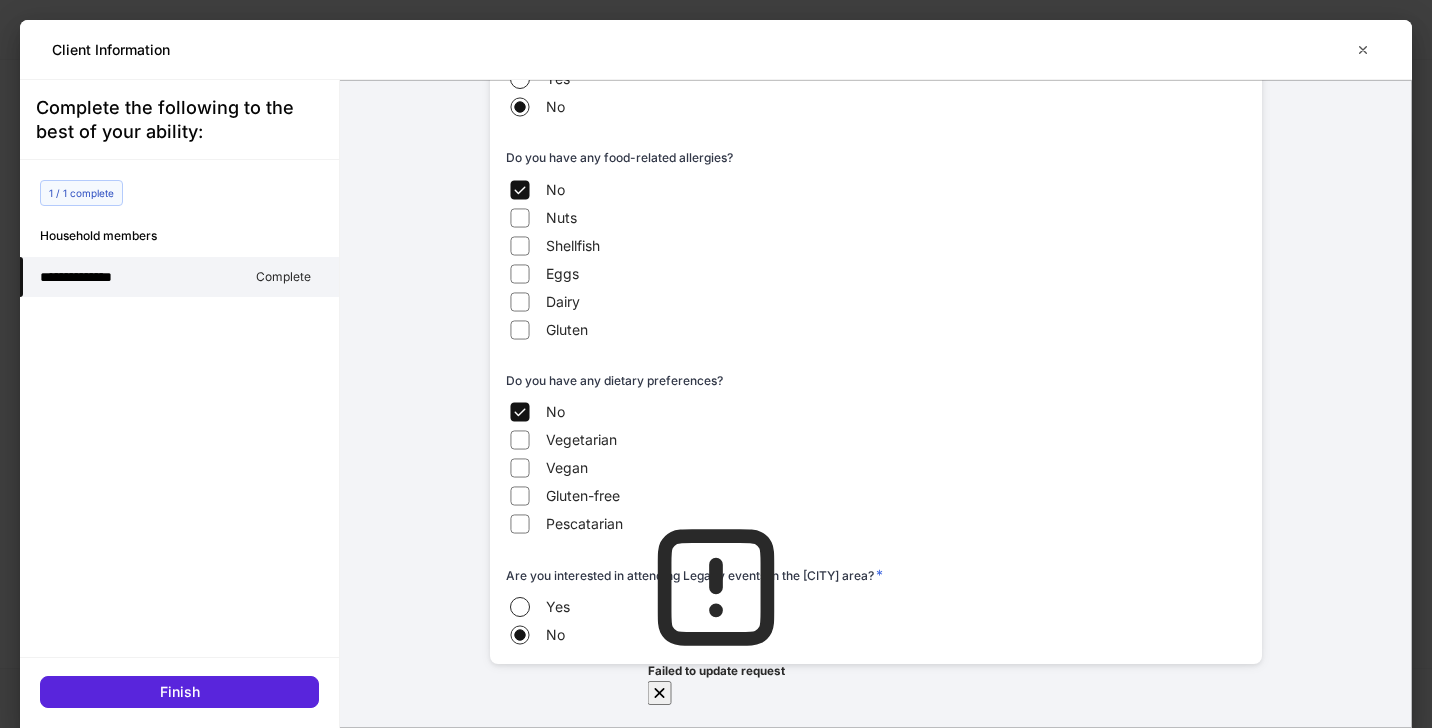 click on "Yes No" at bounding box center (876, 621) 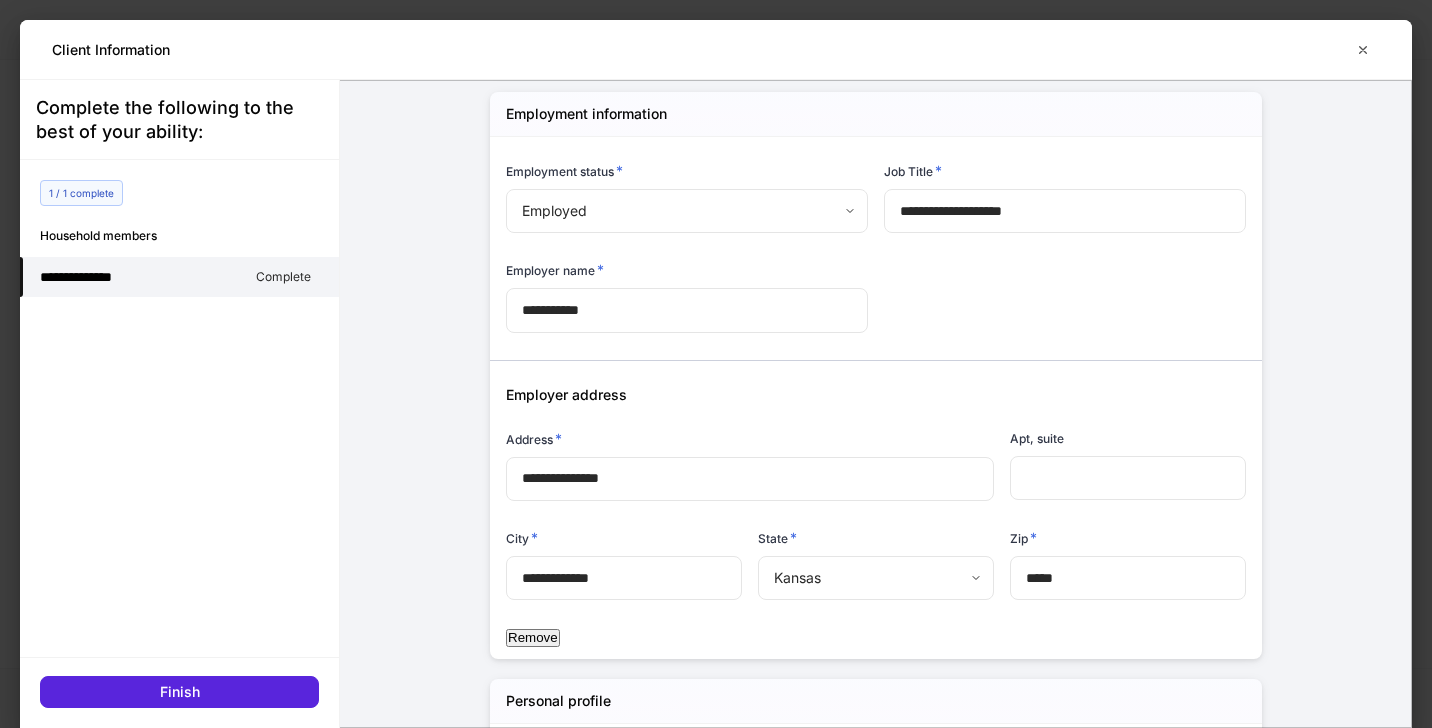 scroll, scrollTop: 1506, scrollLeft: 0, axis: vertical 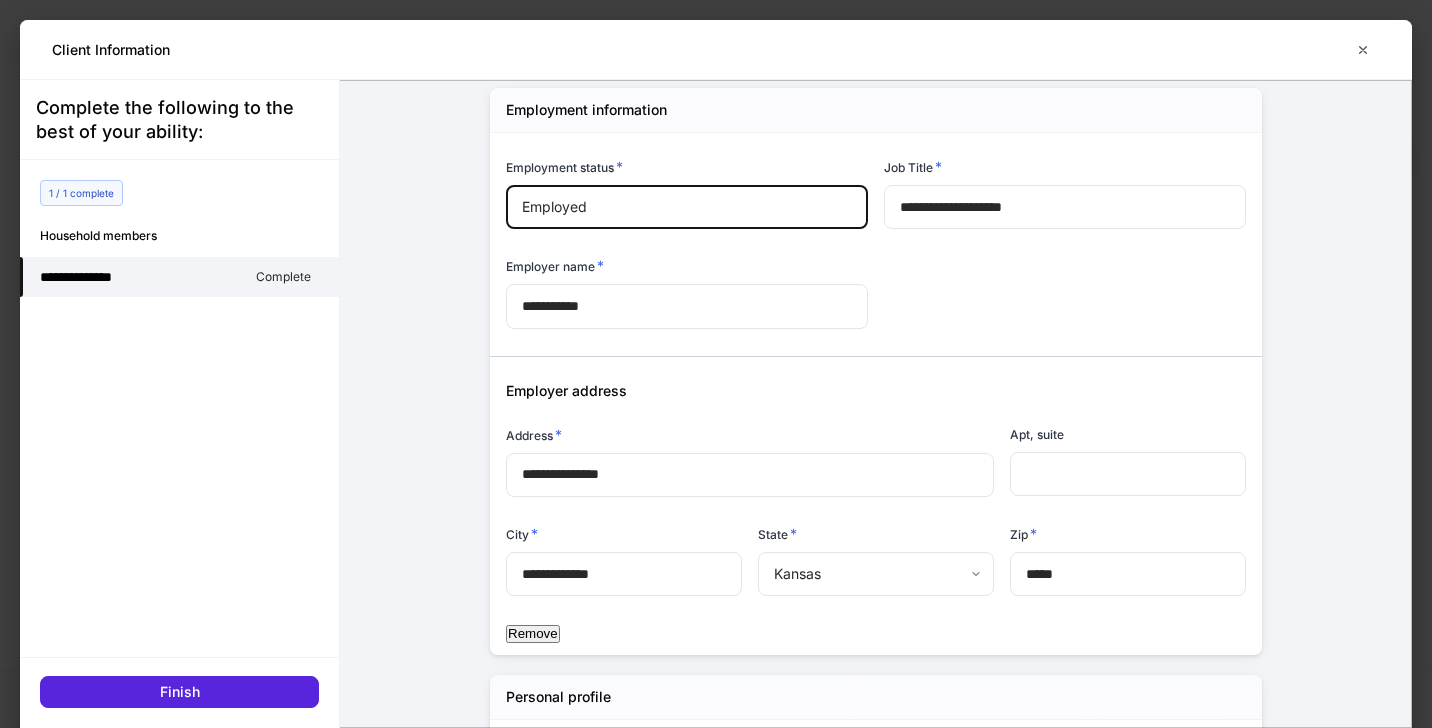 click on "**********" at bounding box center (716, 424) 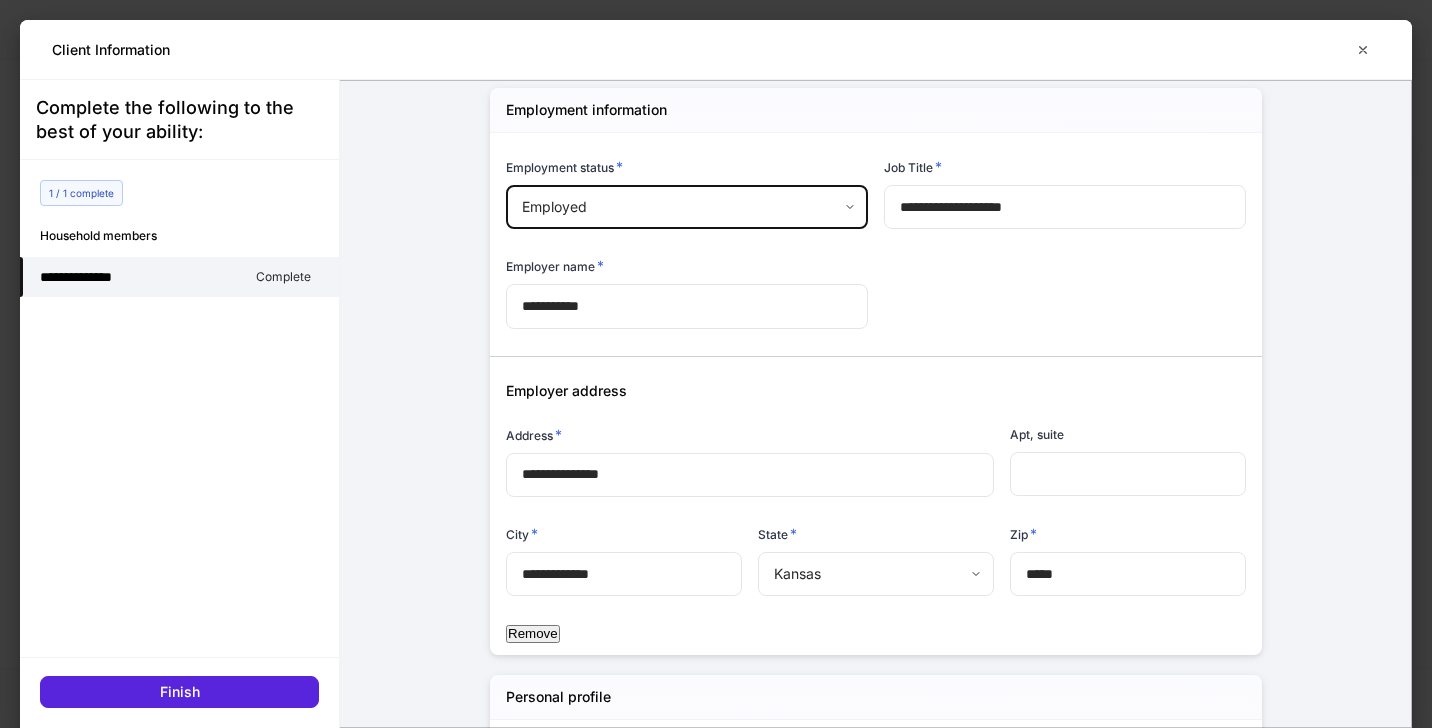click on "**********" at bounding box center [716, 364] 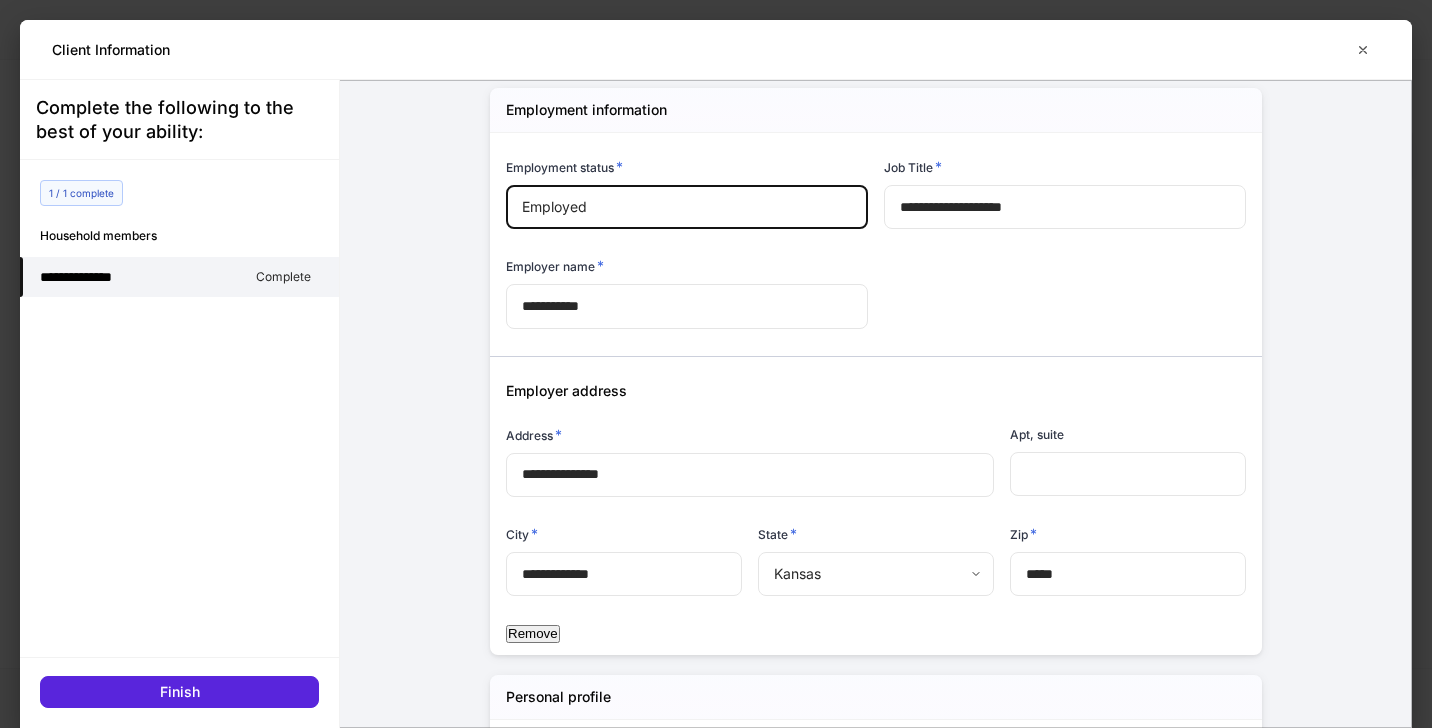 click at bounding box center (716, 728) 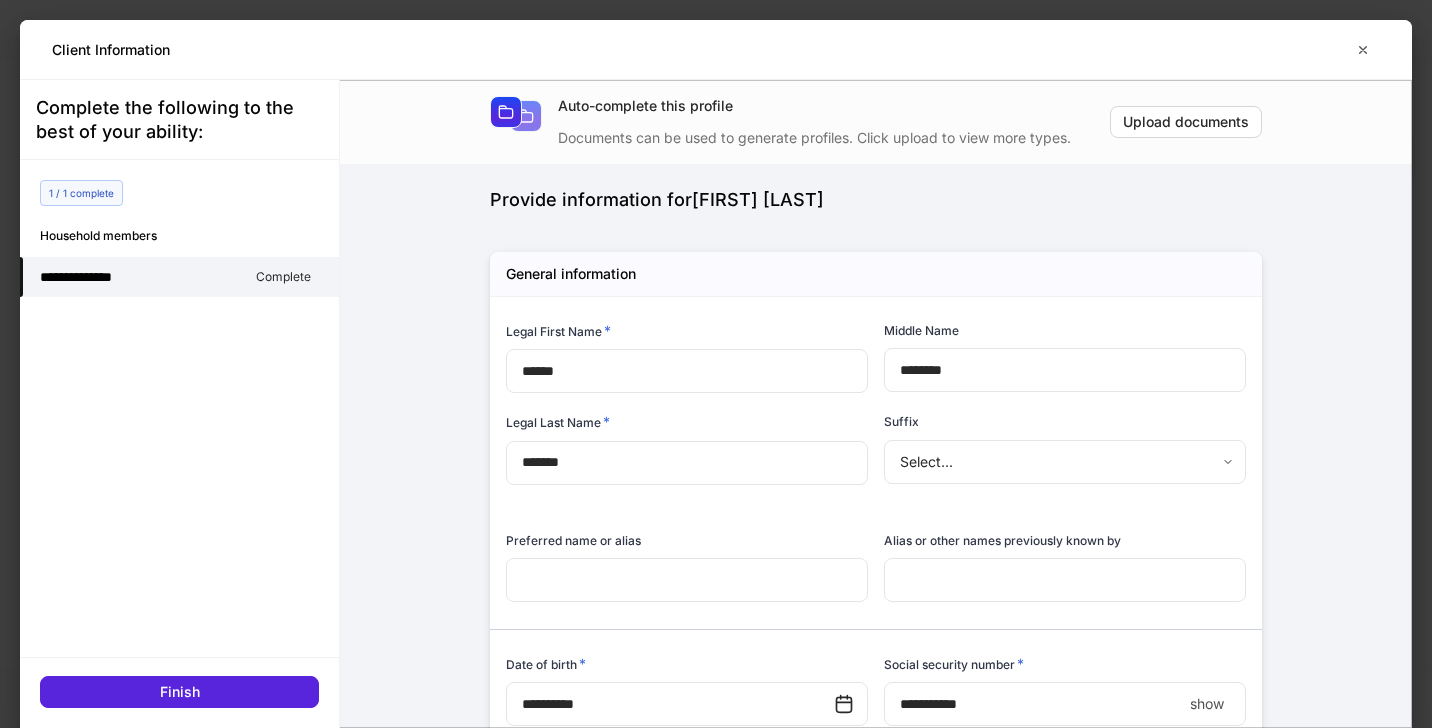 scroll, scrollTop: 0, scrollLeft: 0, axis: both 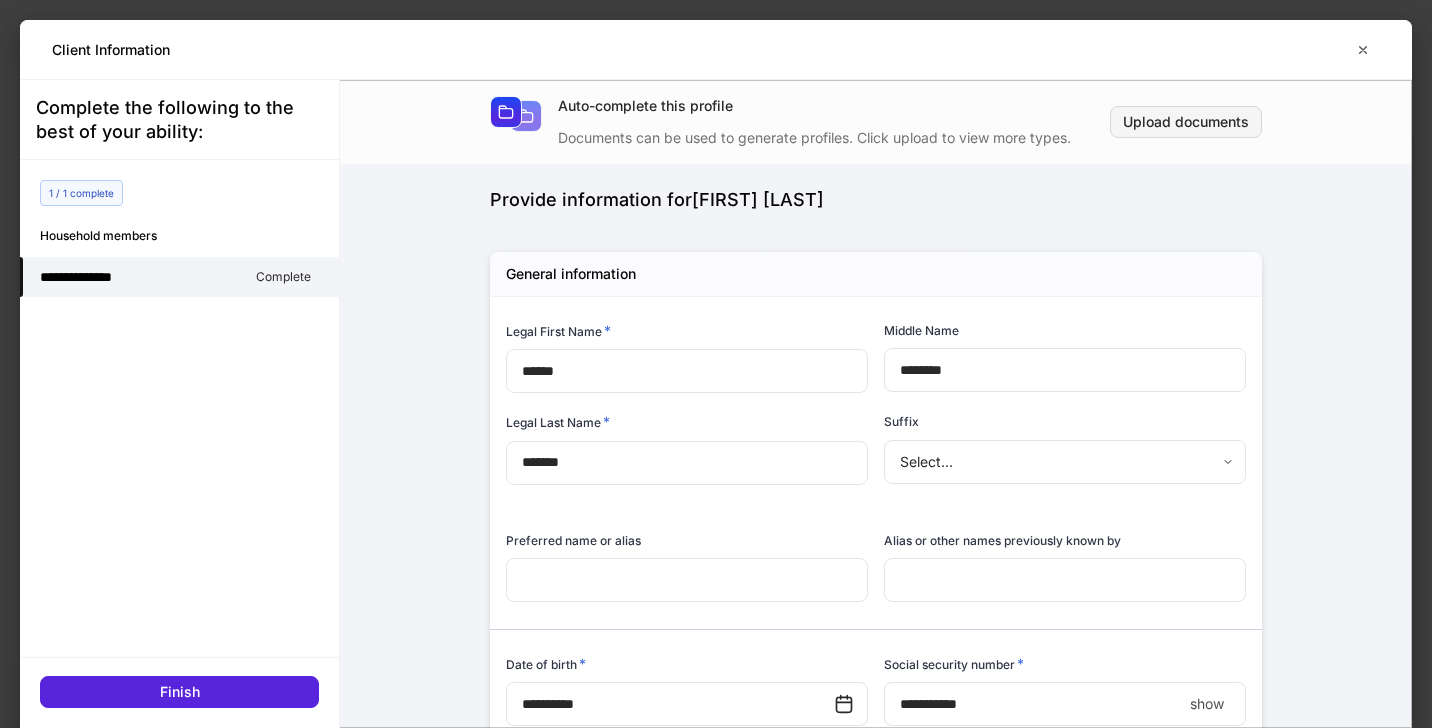 click on "Upload documents" at bounding box center [1186, 122] 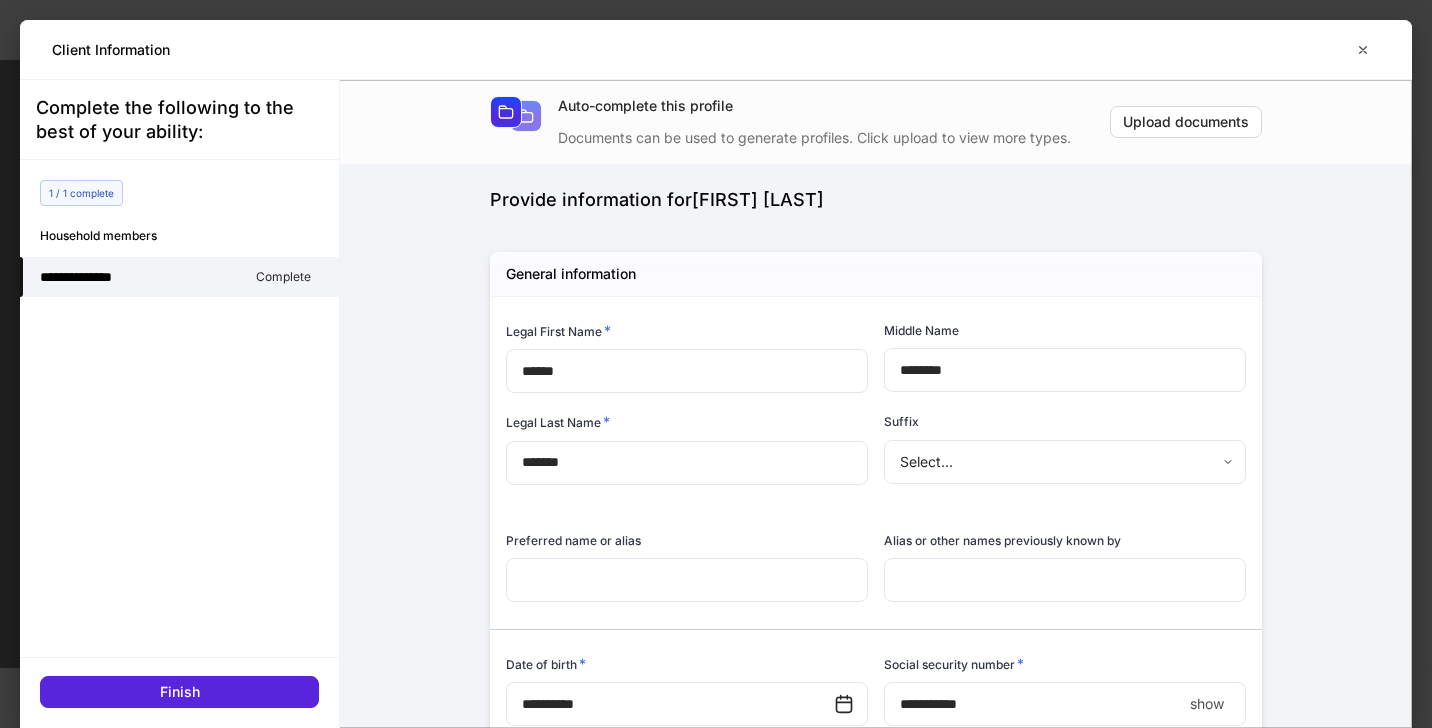 click at bounding box center [12, 740] 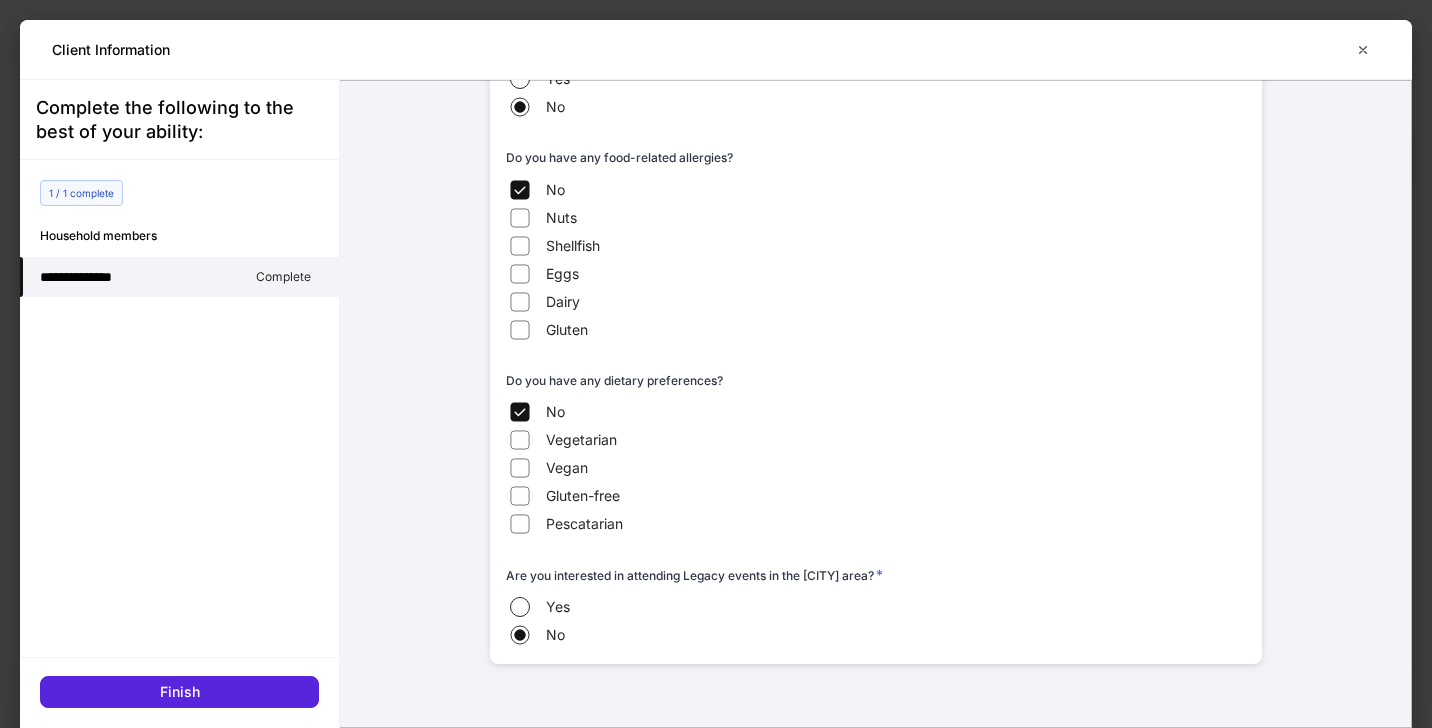 scroll, scrollTop: 2996, scrollLeft: 0, axis: vertical 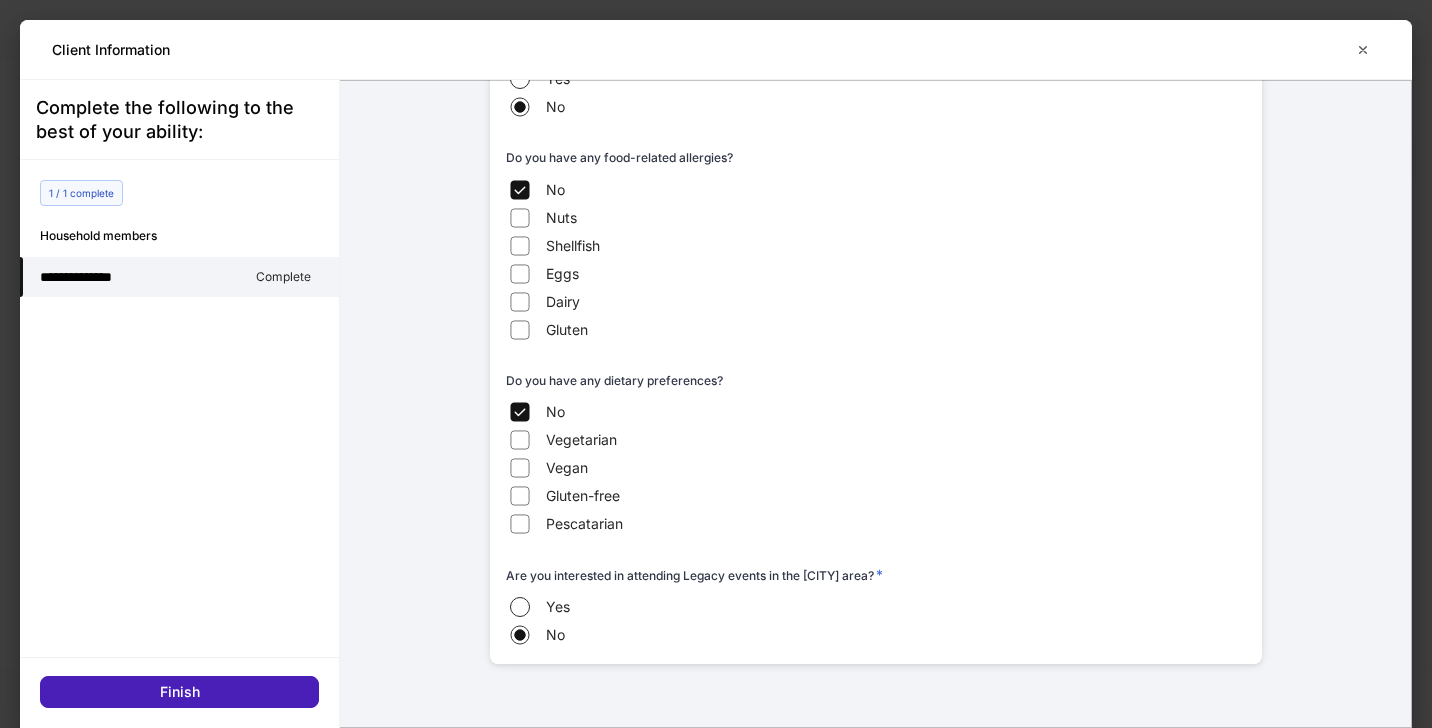 click on "Finish" at bounding box center (179, 692) 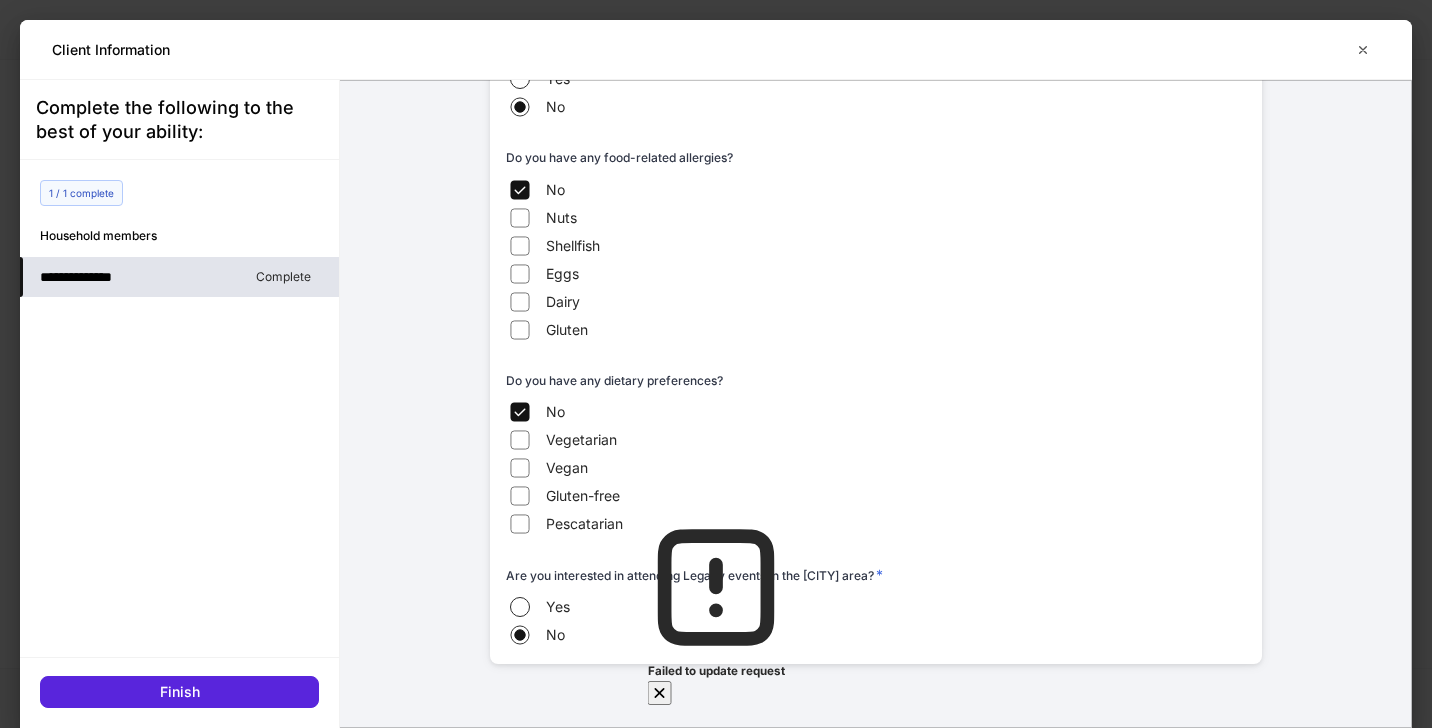 click on "**********" at bounding box center [179, 277] 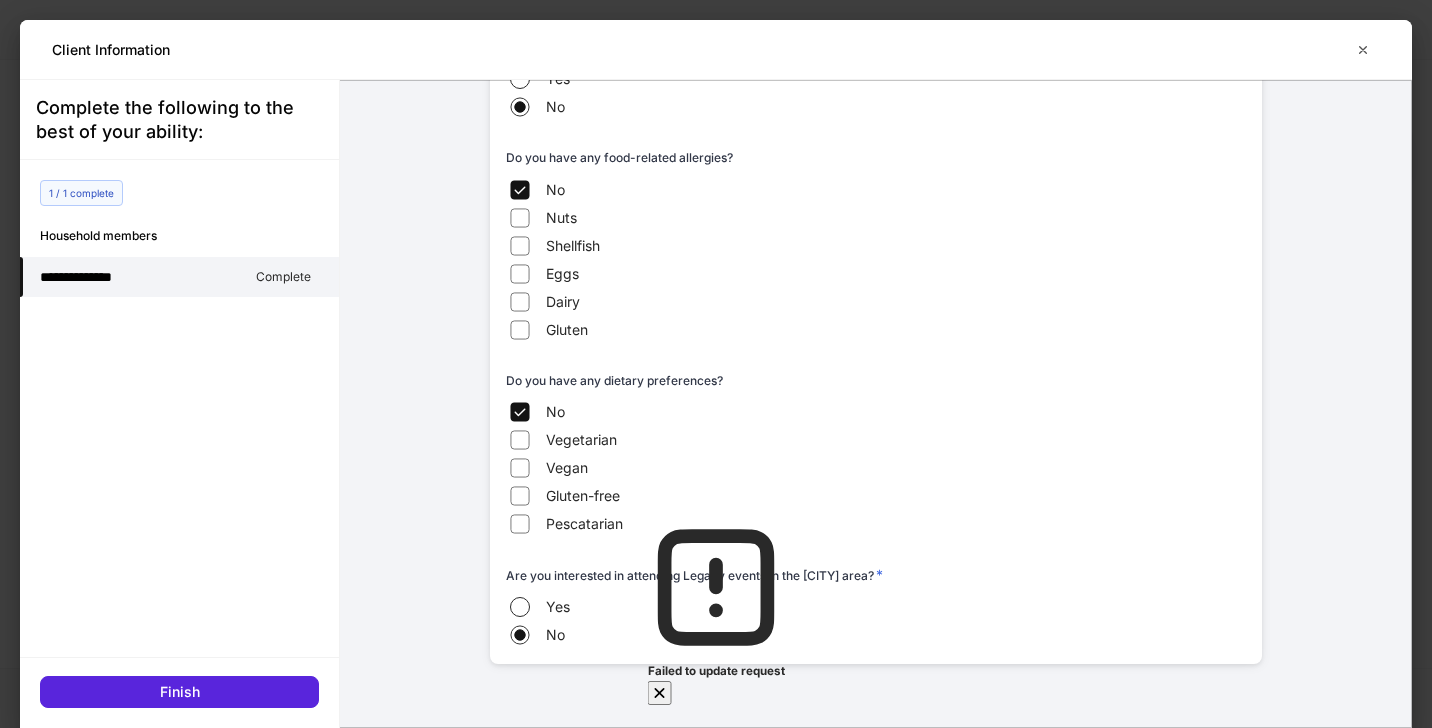 click on "1 / 1 complete" at bounding box center [81, 193] 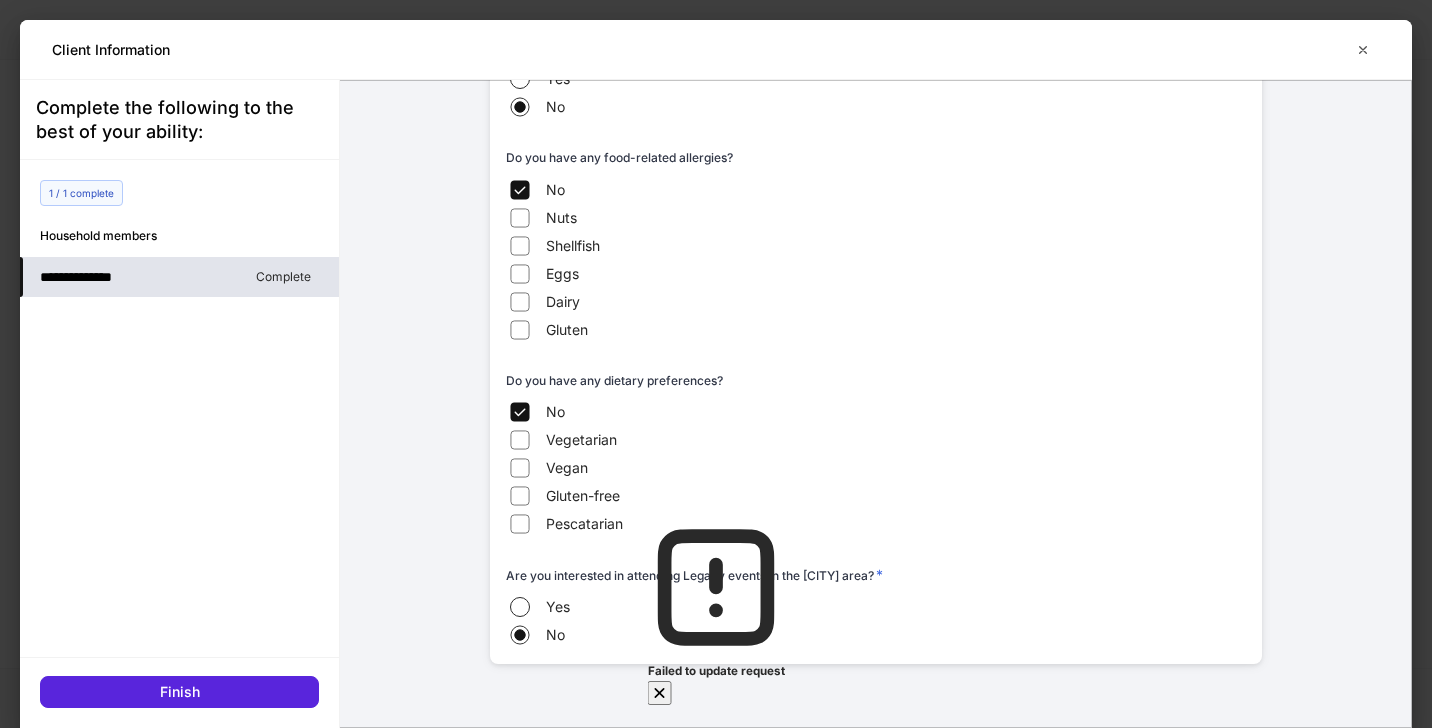 click on "**********" at bounding box center (179, 277) 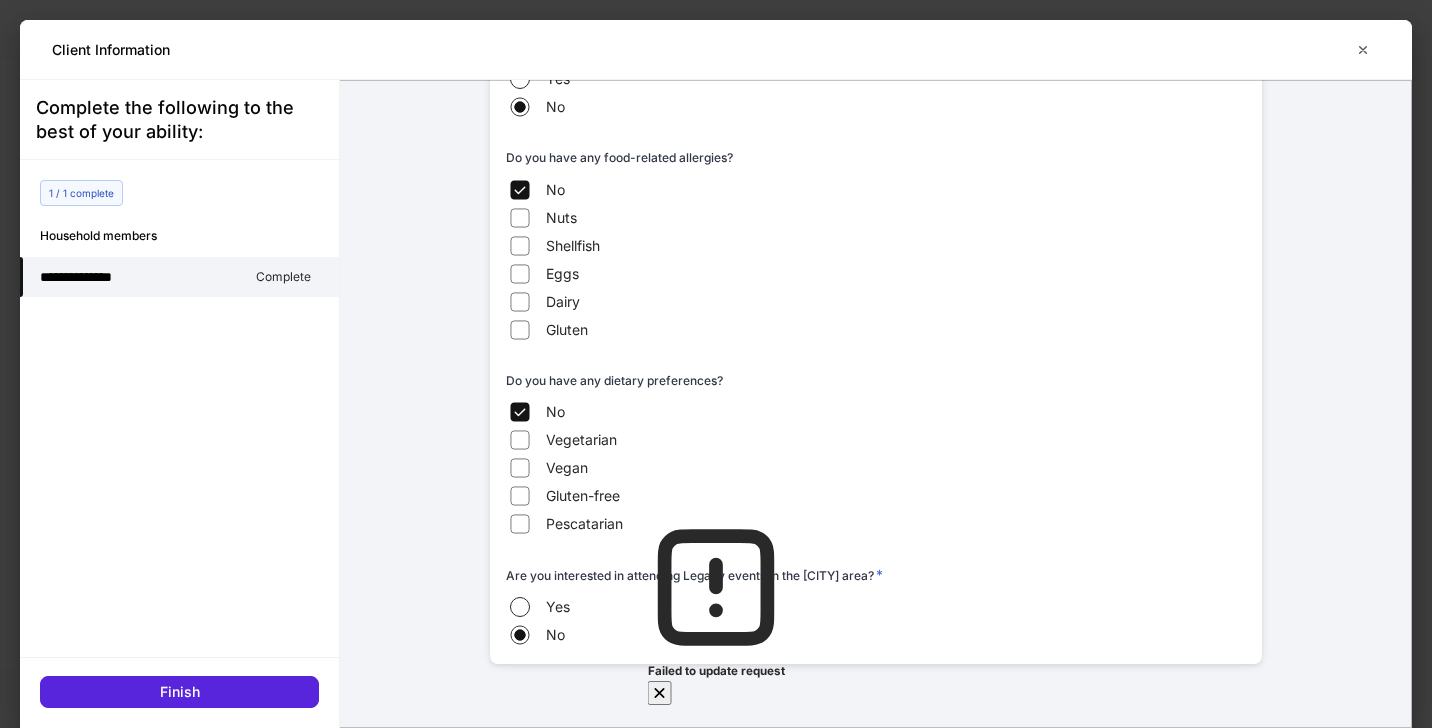 click 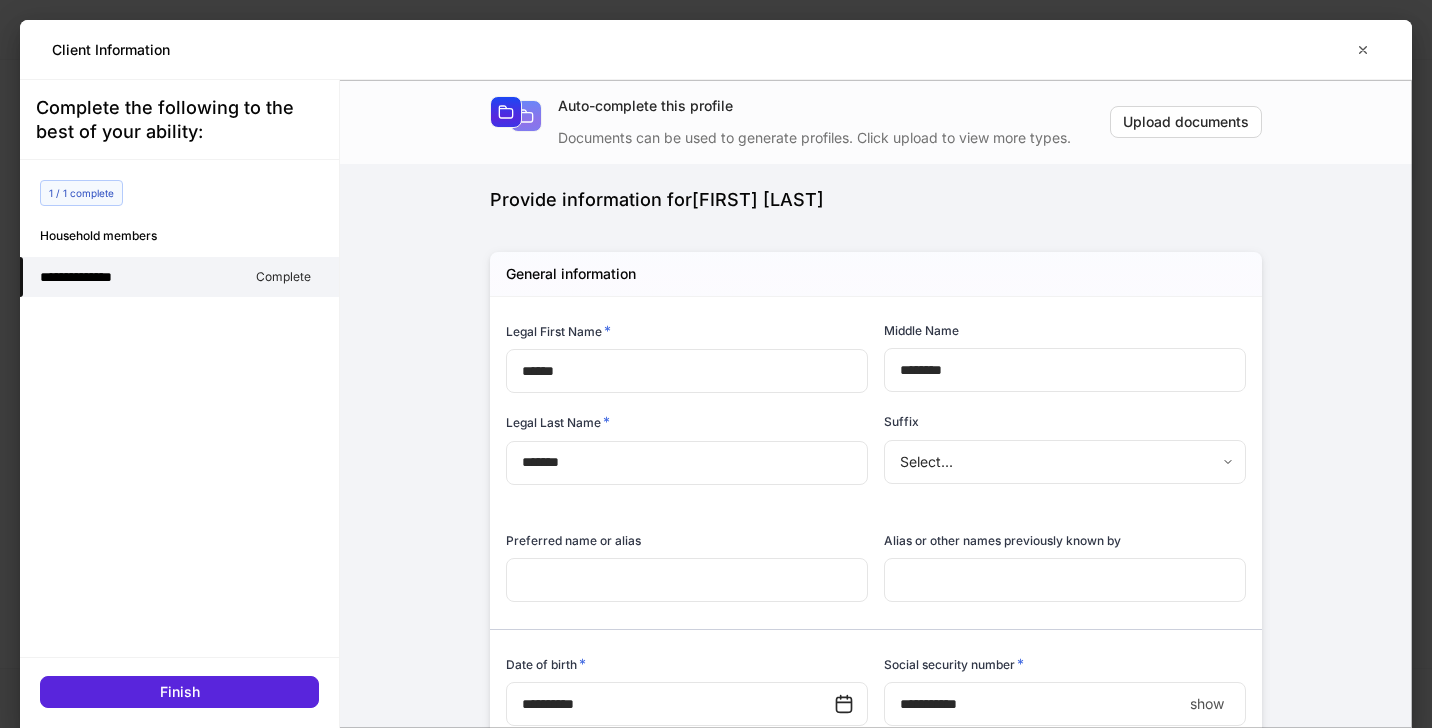 scroll, scrollTop: 0, scrollLeft: 0, axis: both 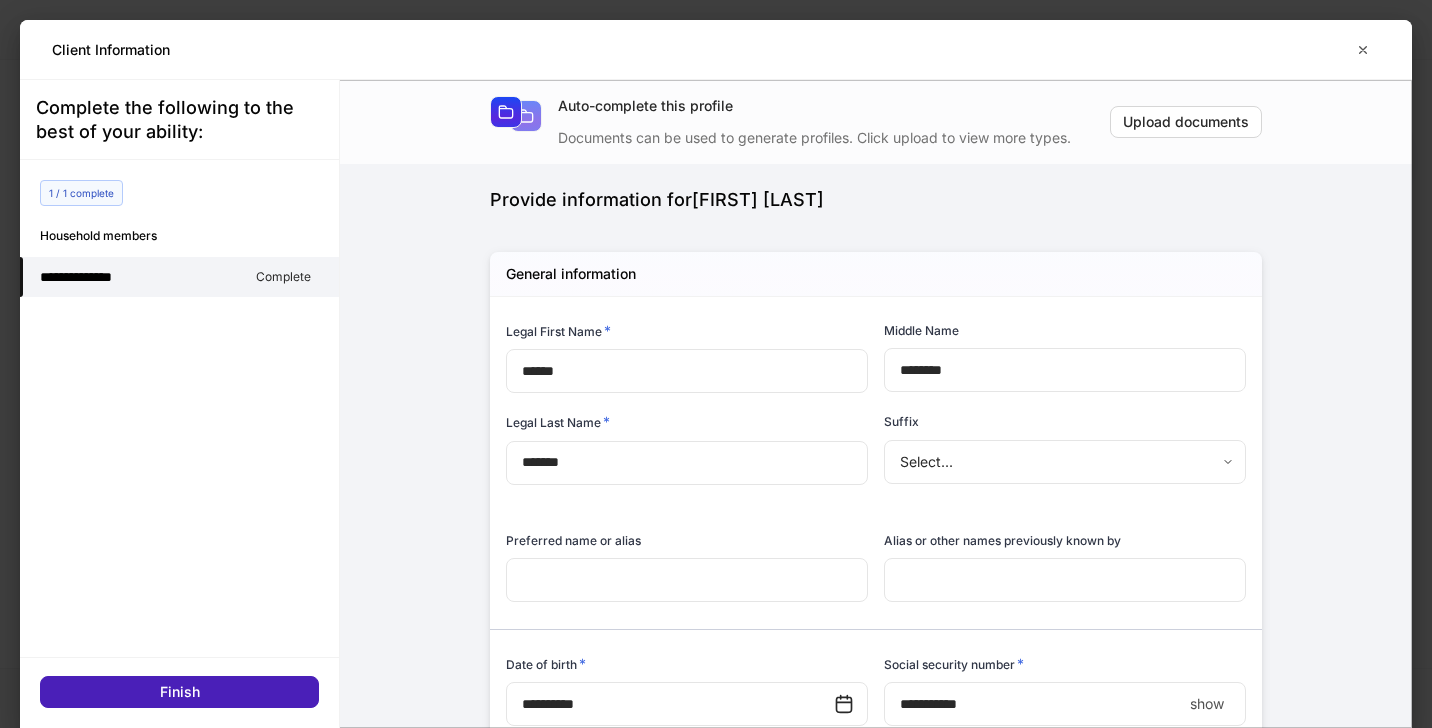 click on "Finish" at bounding box center [179, 692] 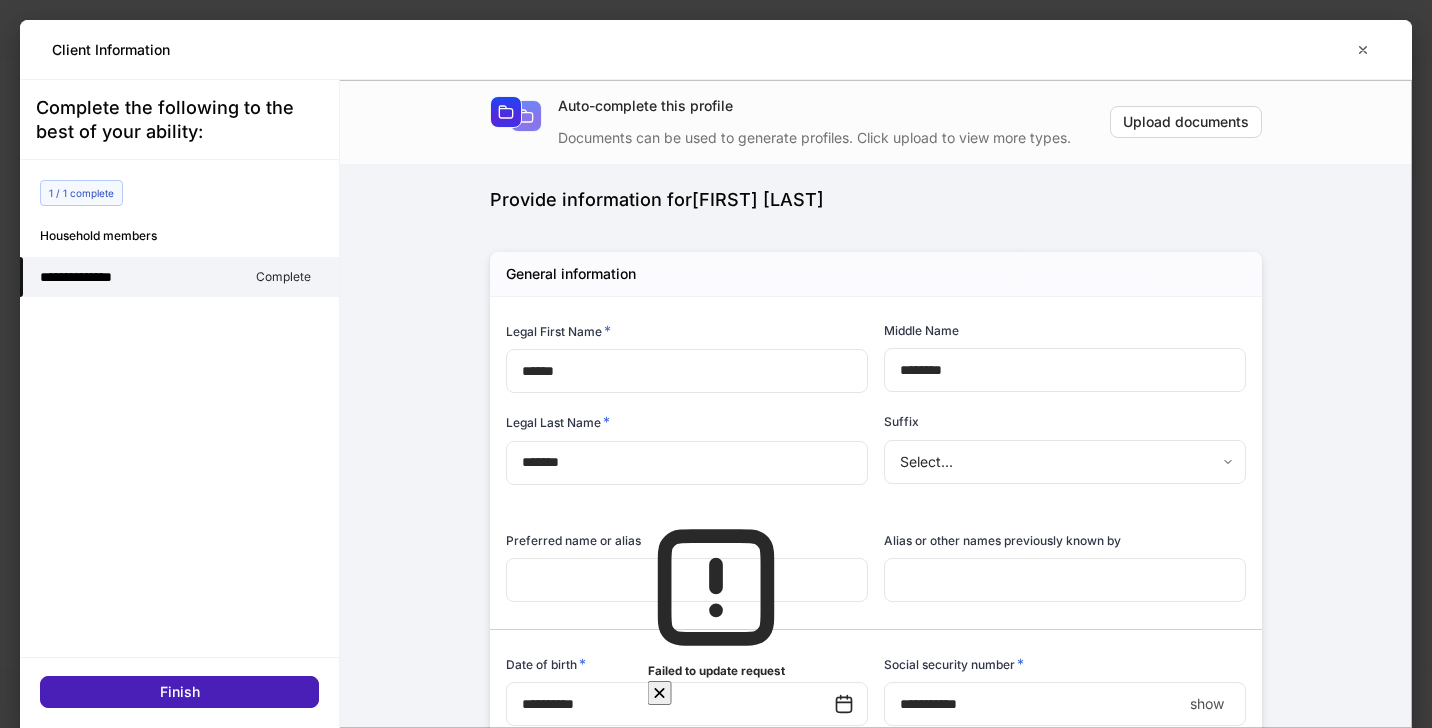 click on "Finish" at bounding box center (179, 692) 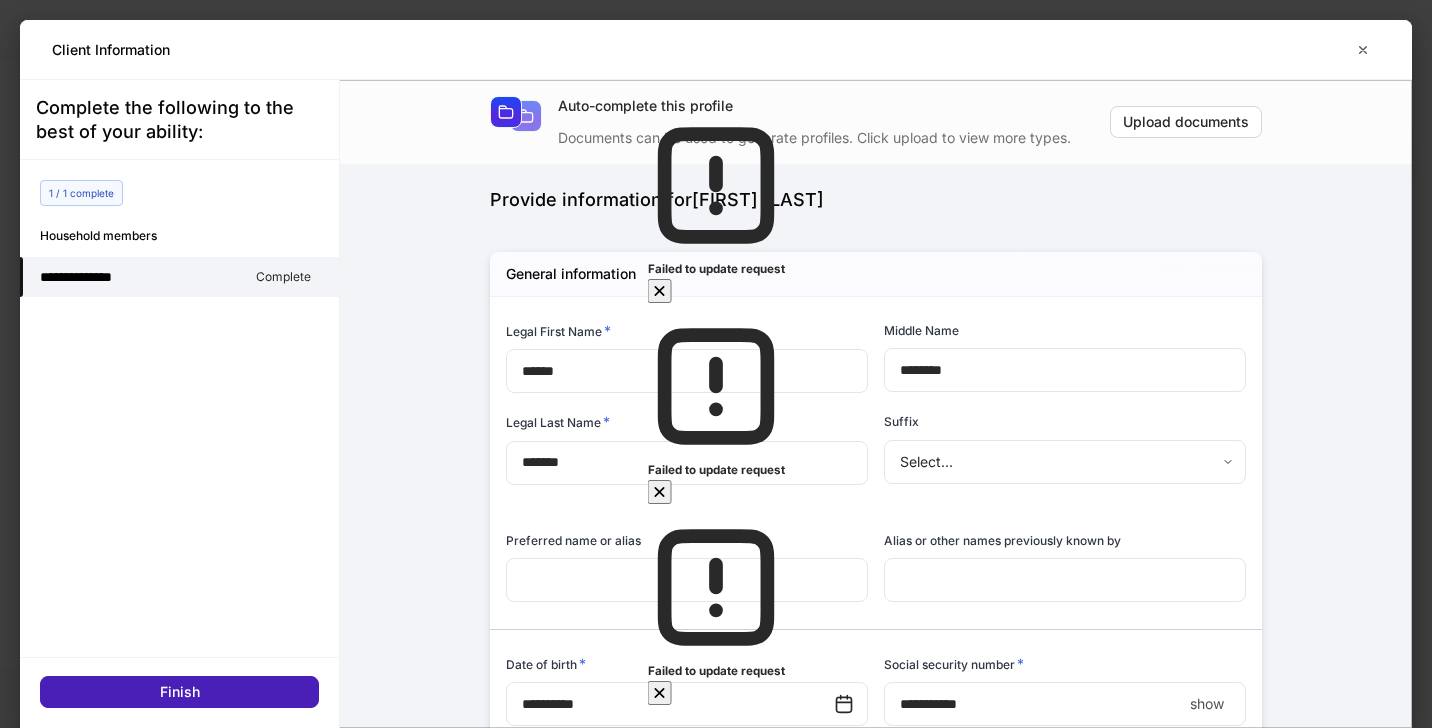 click on "Finish" at bounding box center (179, 692) 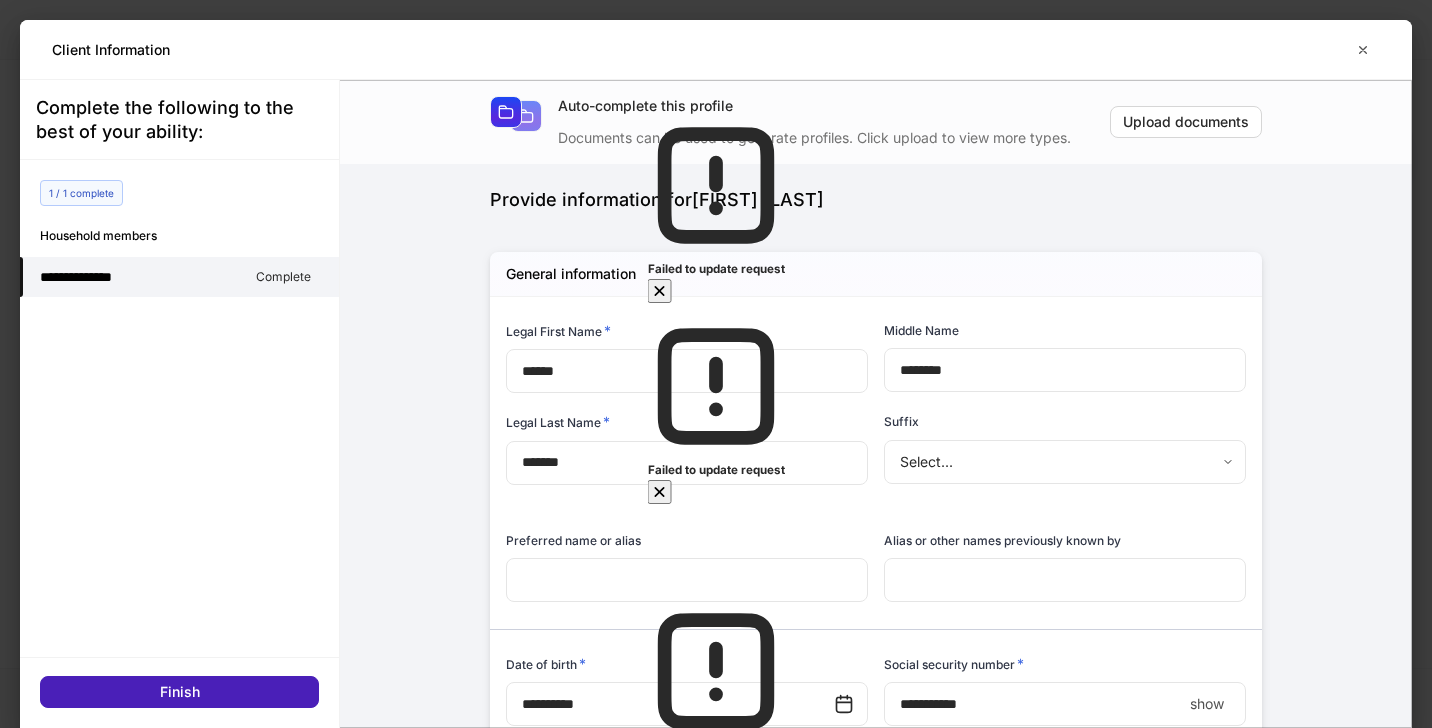 click on "Finish" at bounding box center (179, 692) 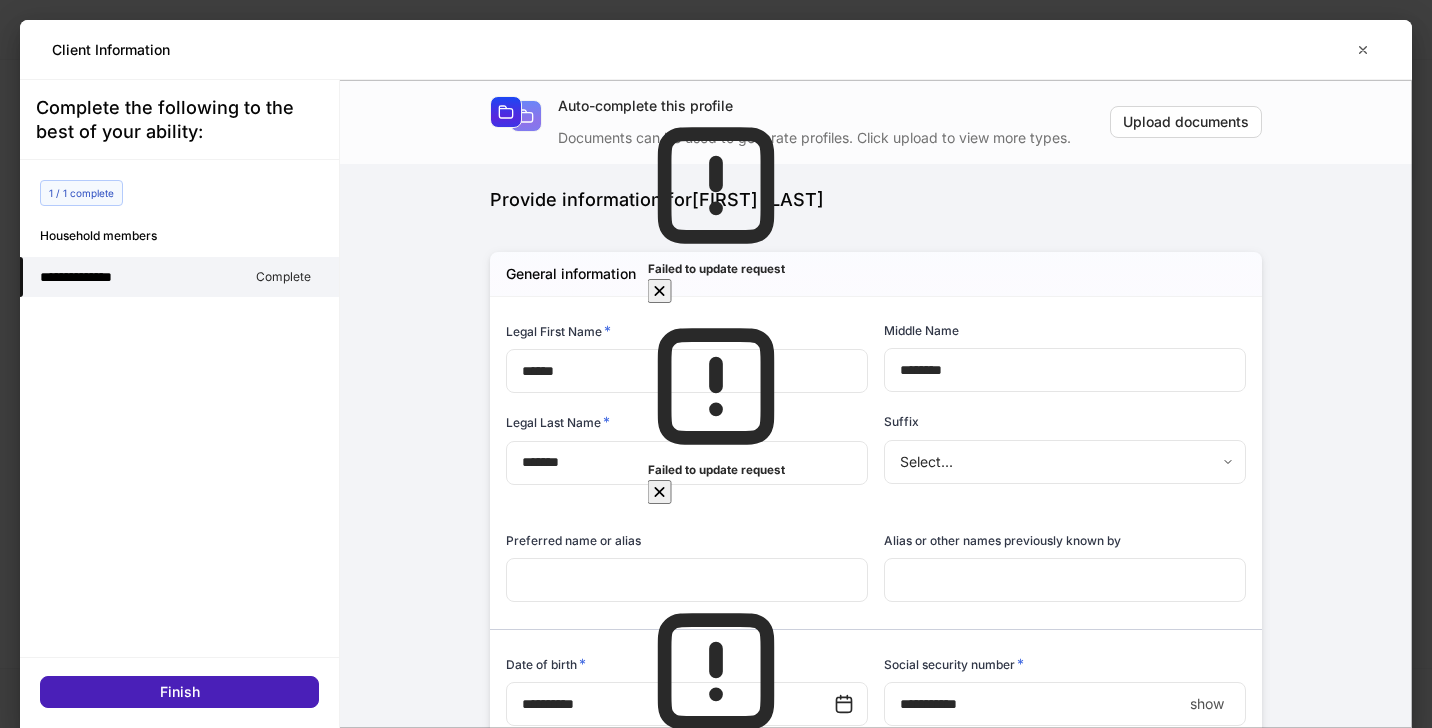 click on "Finish" at bounding box center (179, 692) 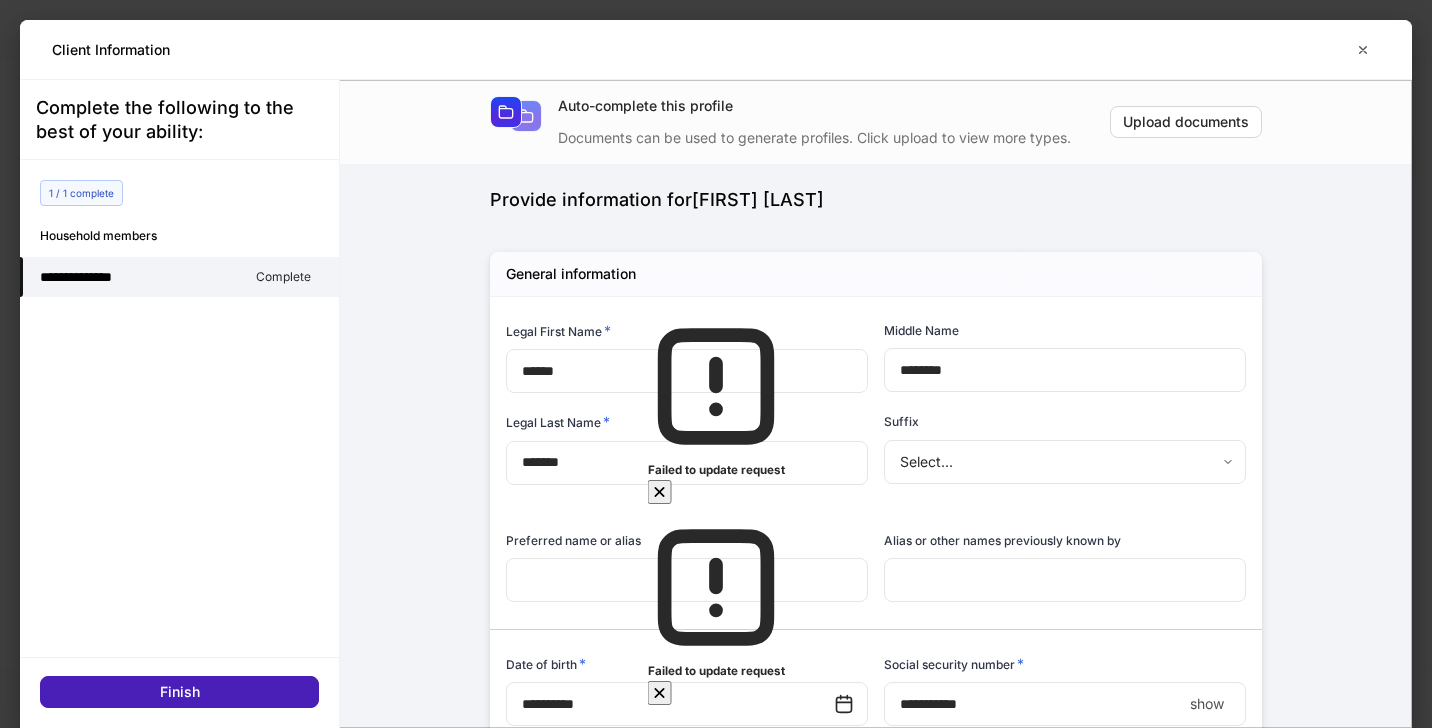 click on "Finish" at bounding box center [179, 692] 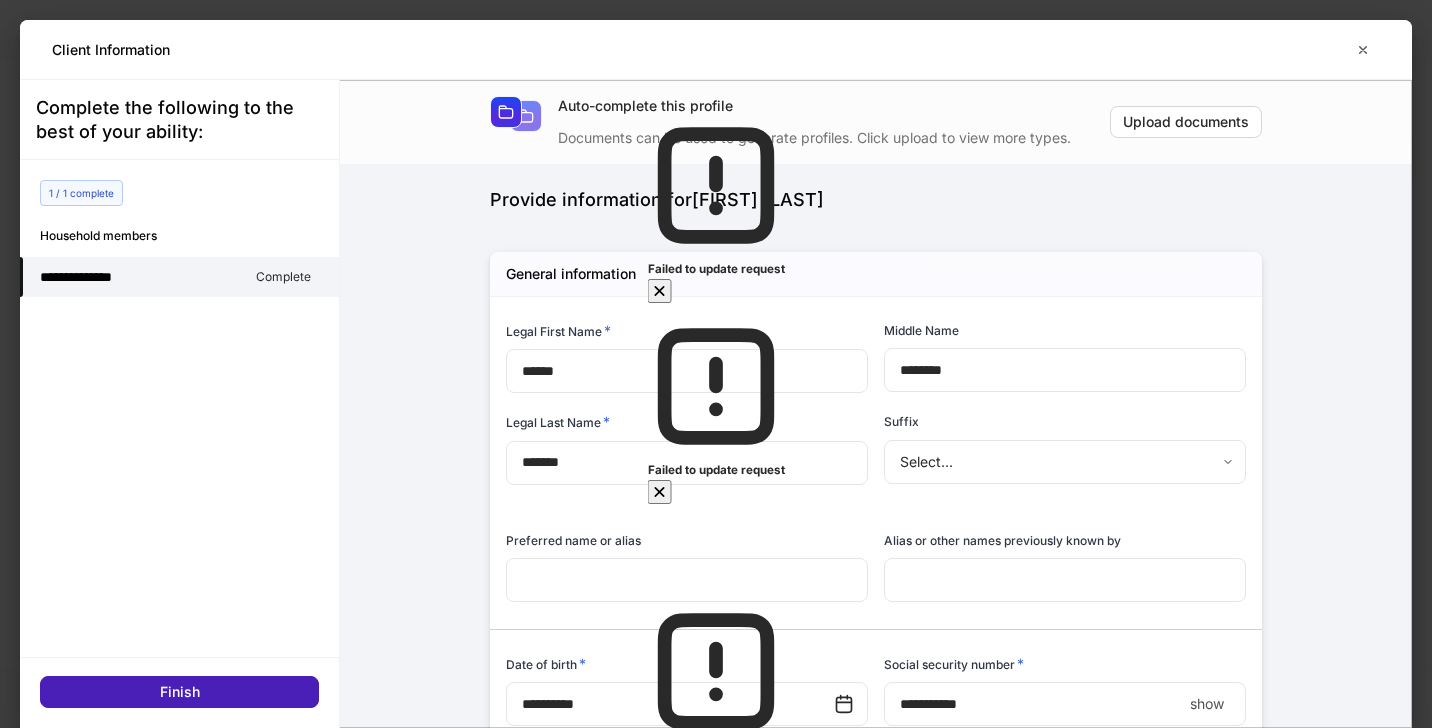 click on "Finish" at bounding box center (179, 692) 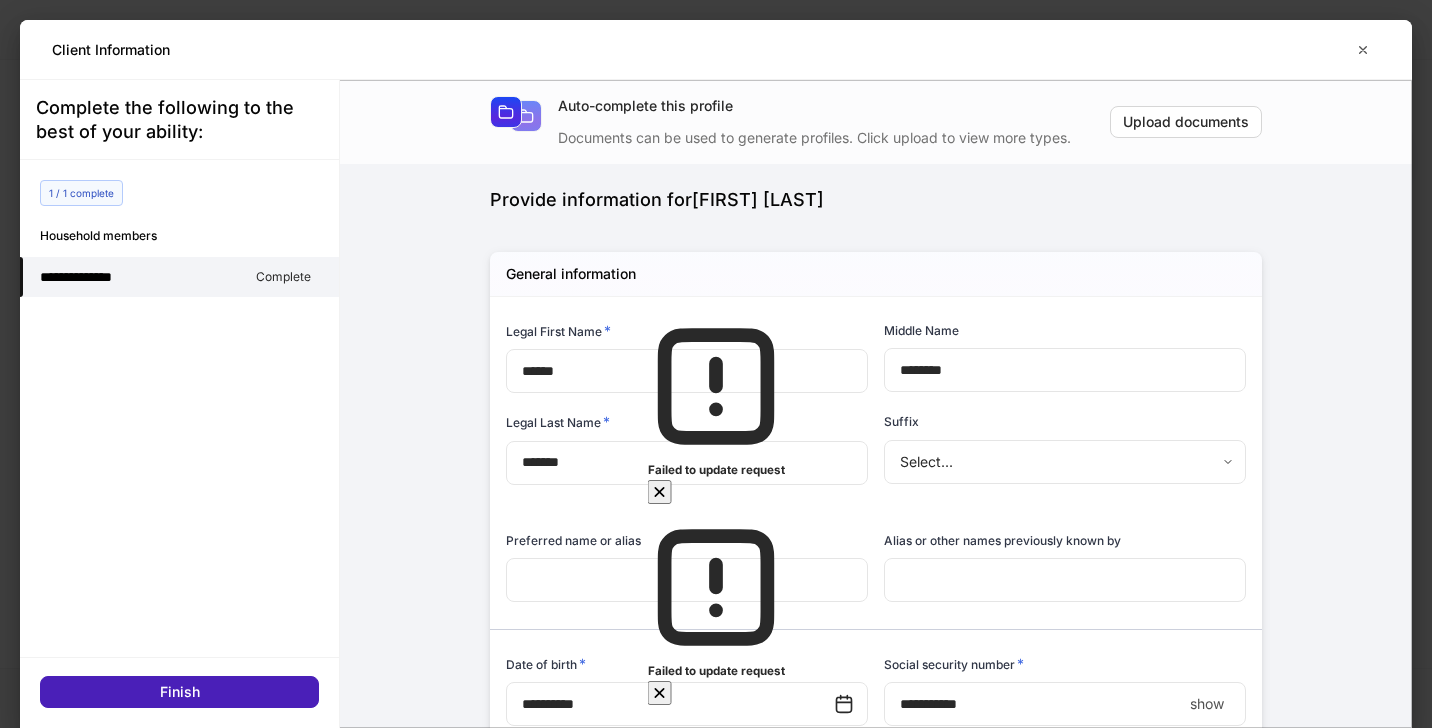 click on "Finish" at bounding box center [179, 692] 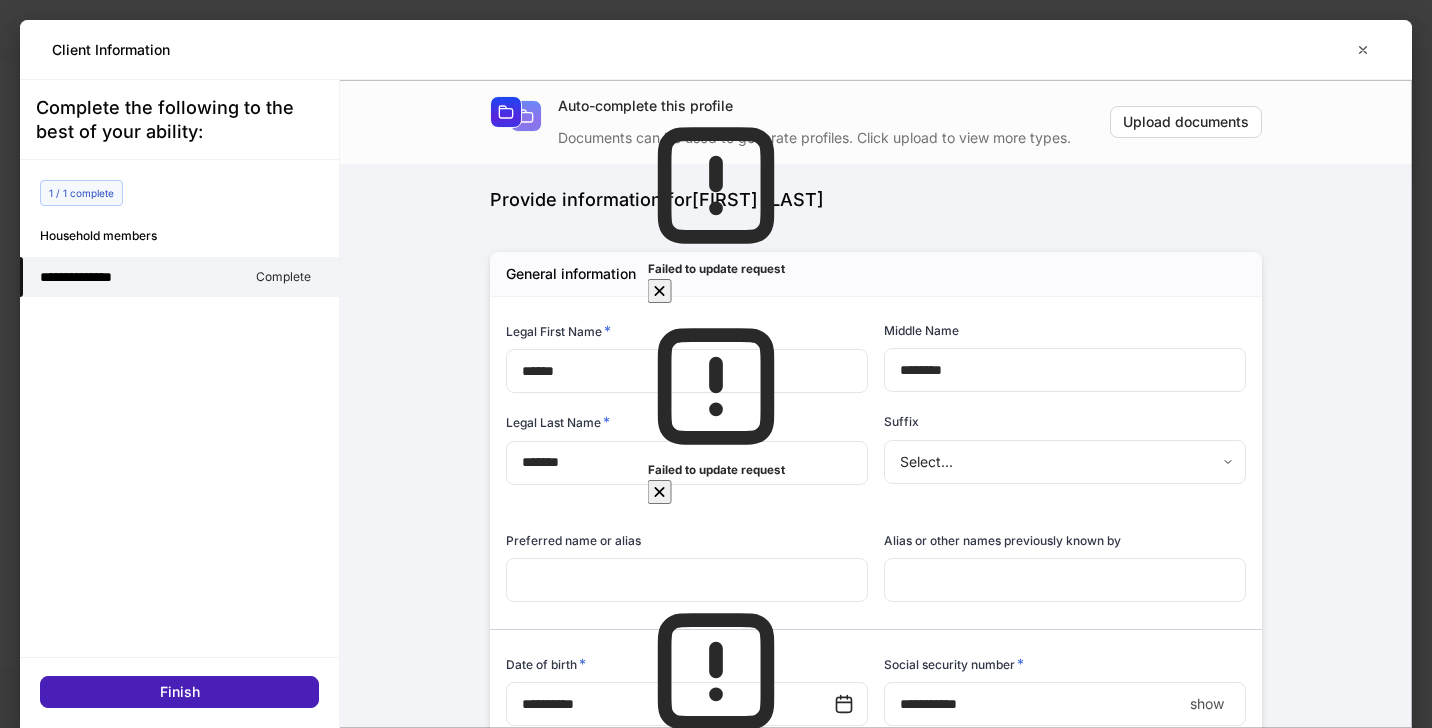 click on "Finish" at bounding box center (179, 692) 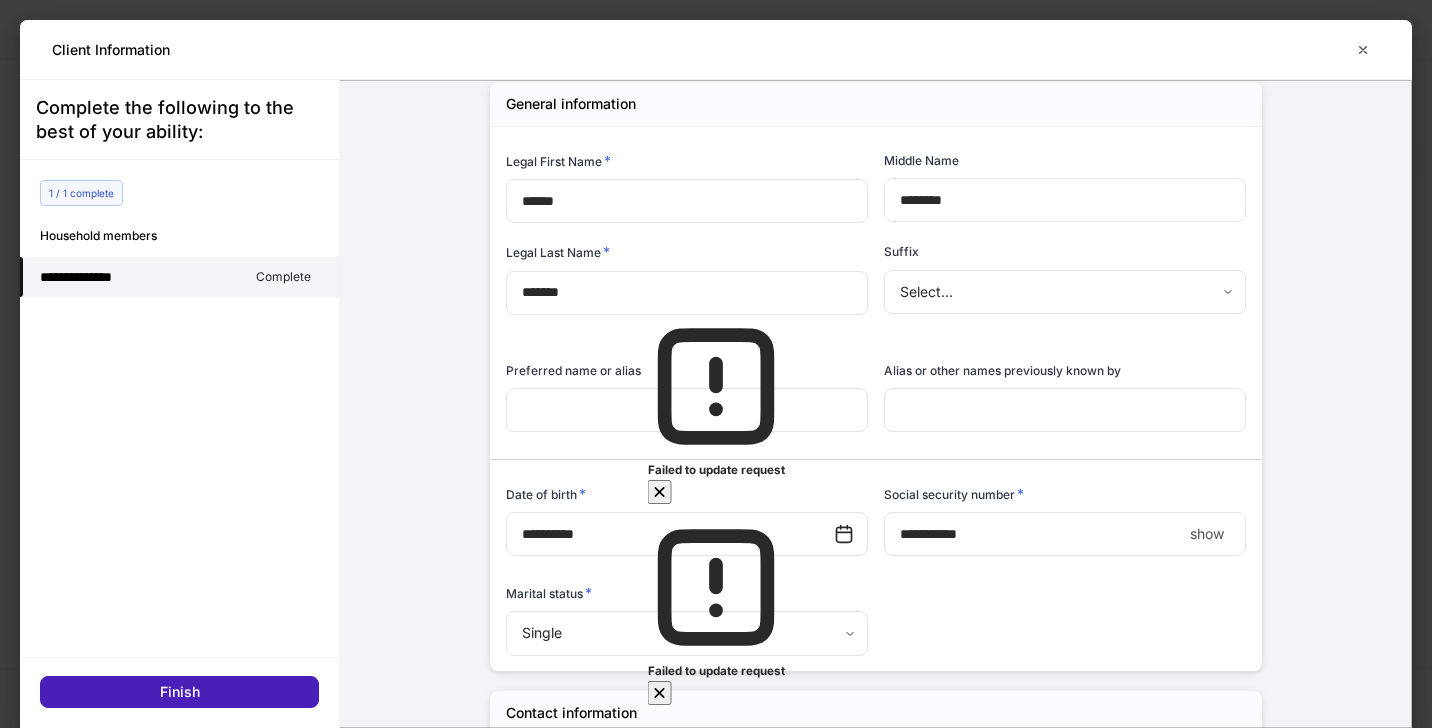 scroll, scrollTop: 171, scrollLeft: 0, axis: vertical 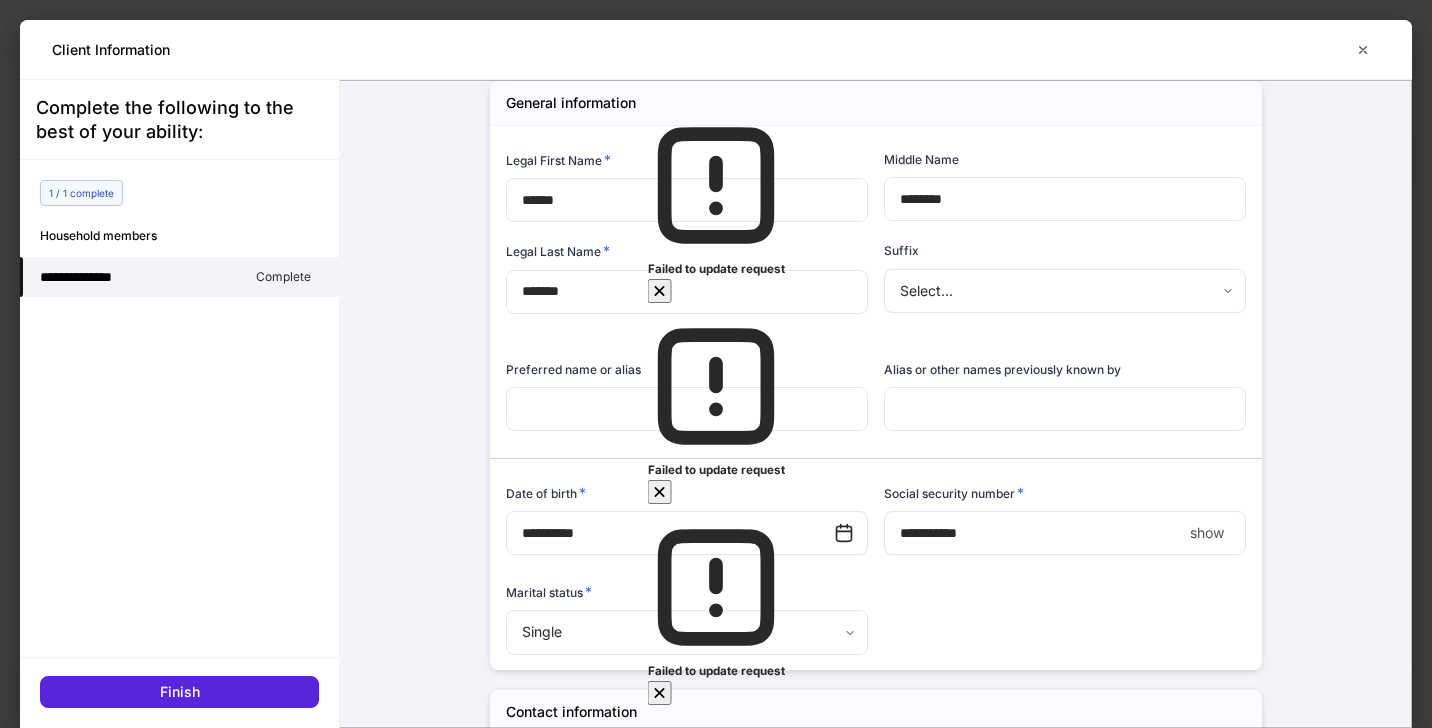 click 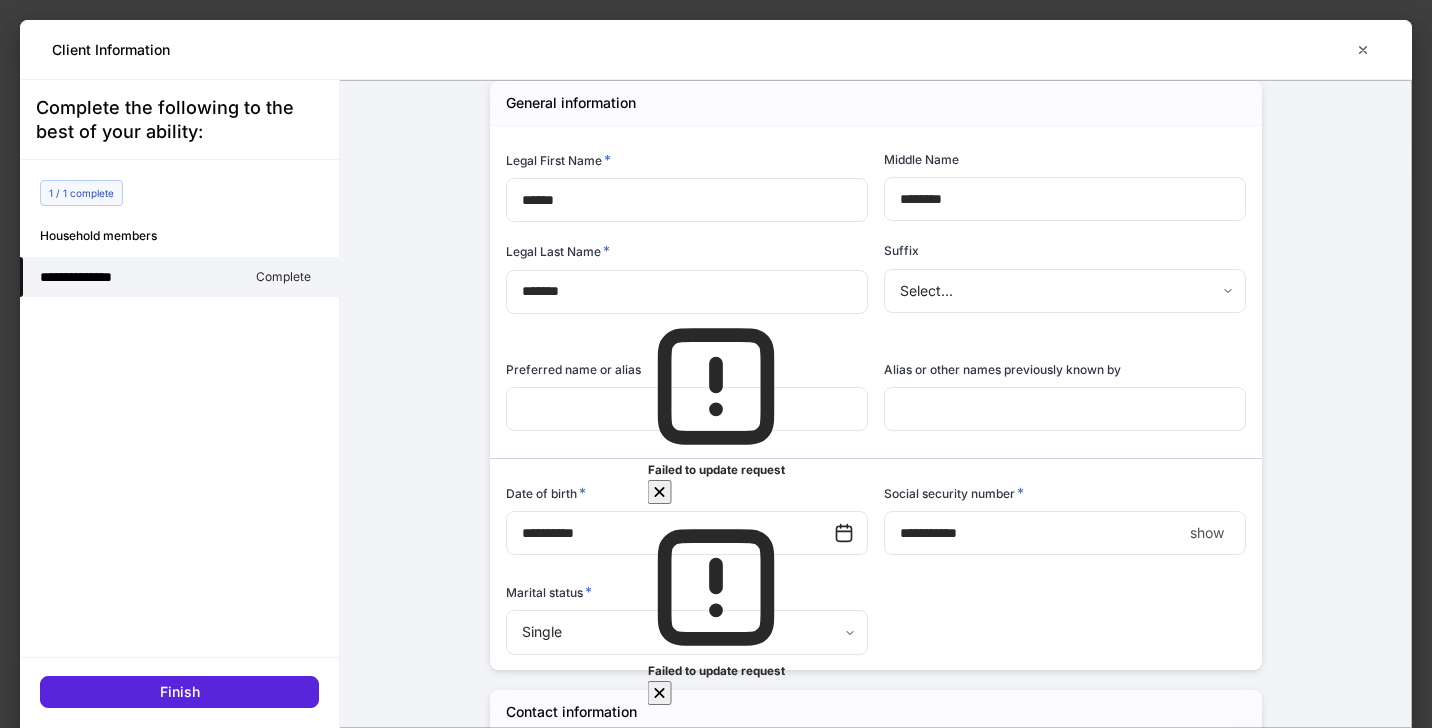 click at bounding box center (660, 492) 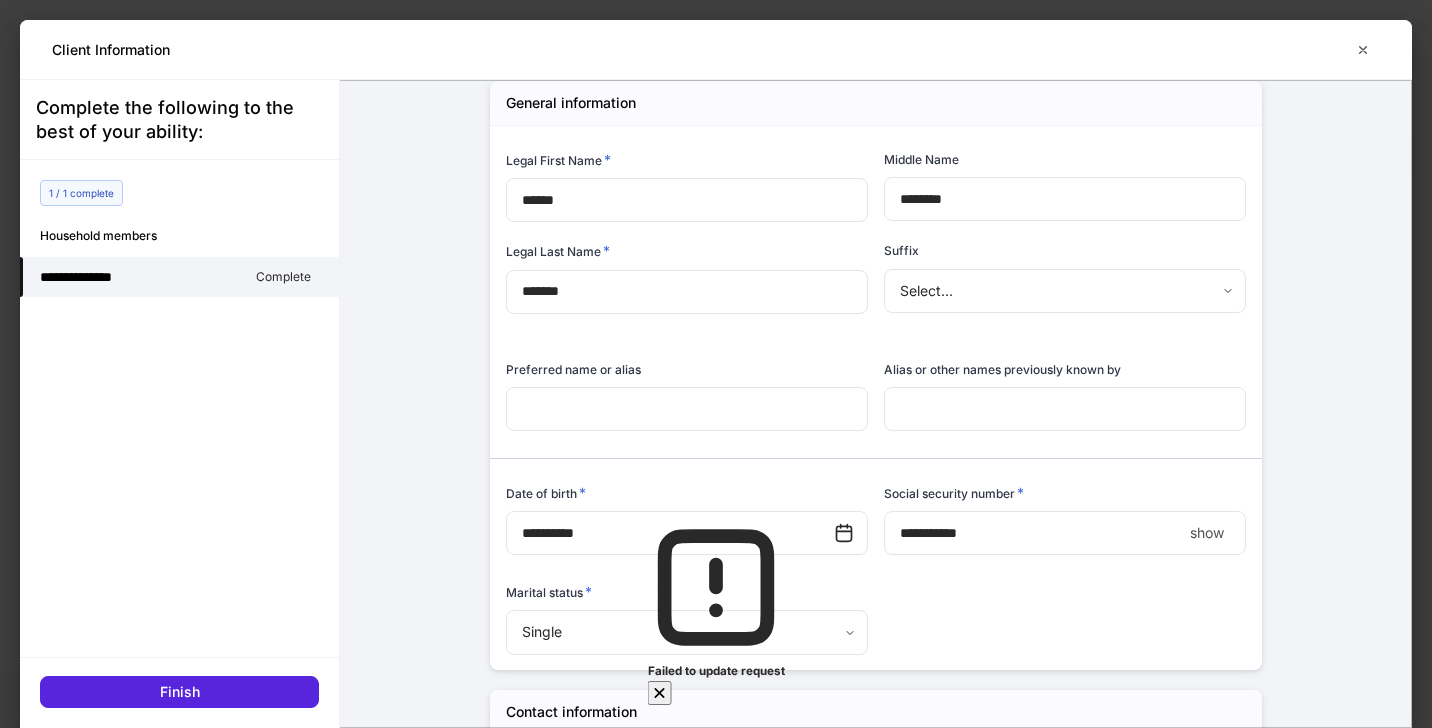 click 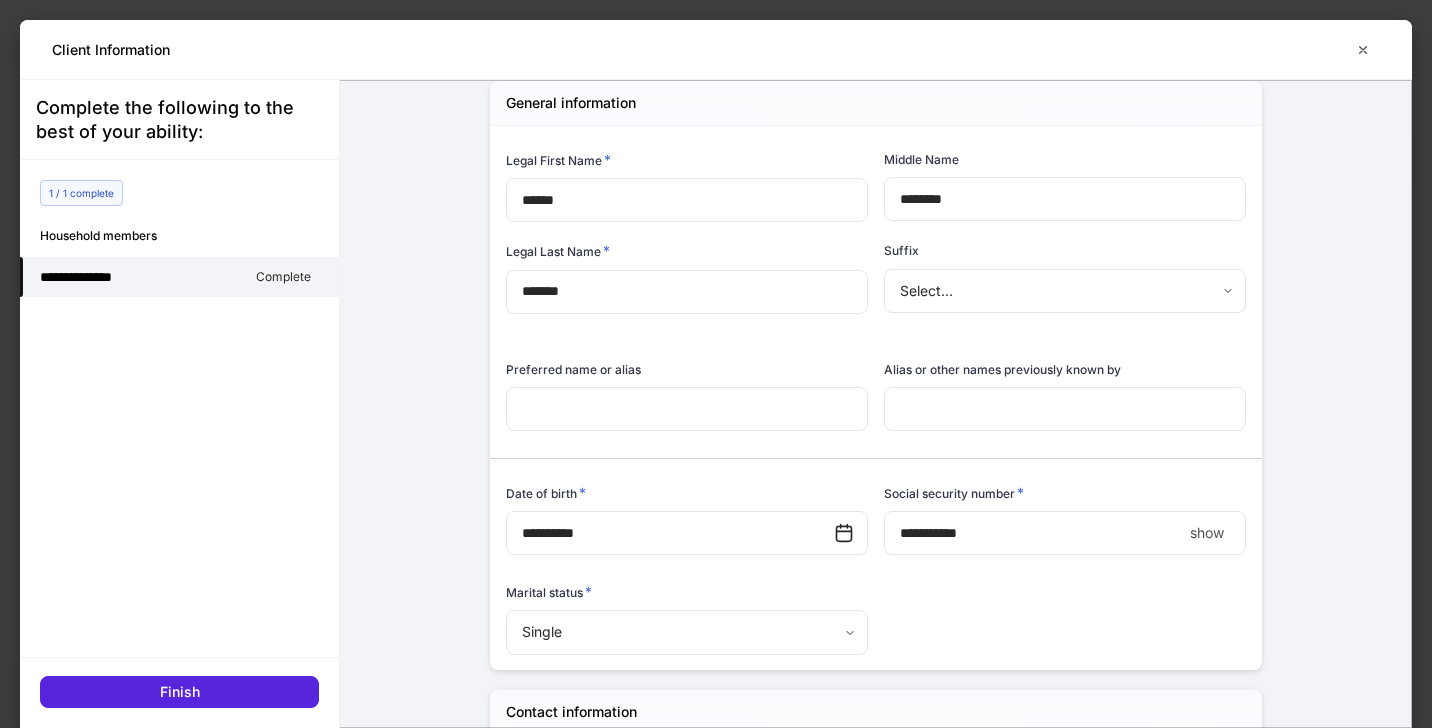 drag, startPoint x: 1192, startPoint y: 26, endPoint x: 1340, endPoint y: 323, distance: 331.8328 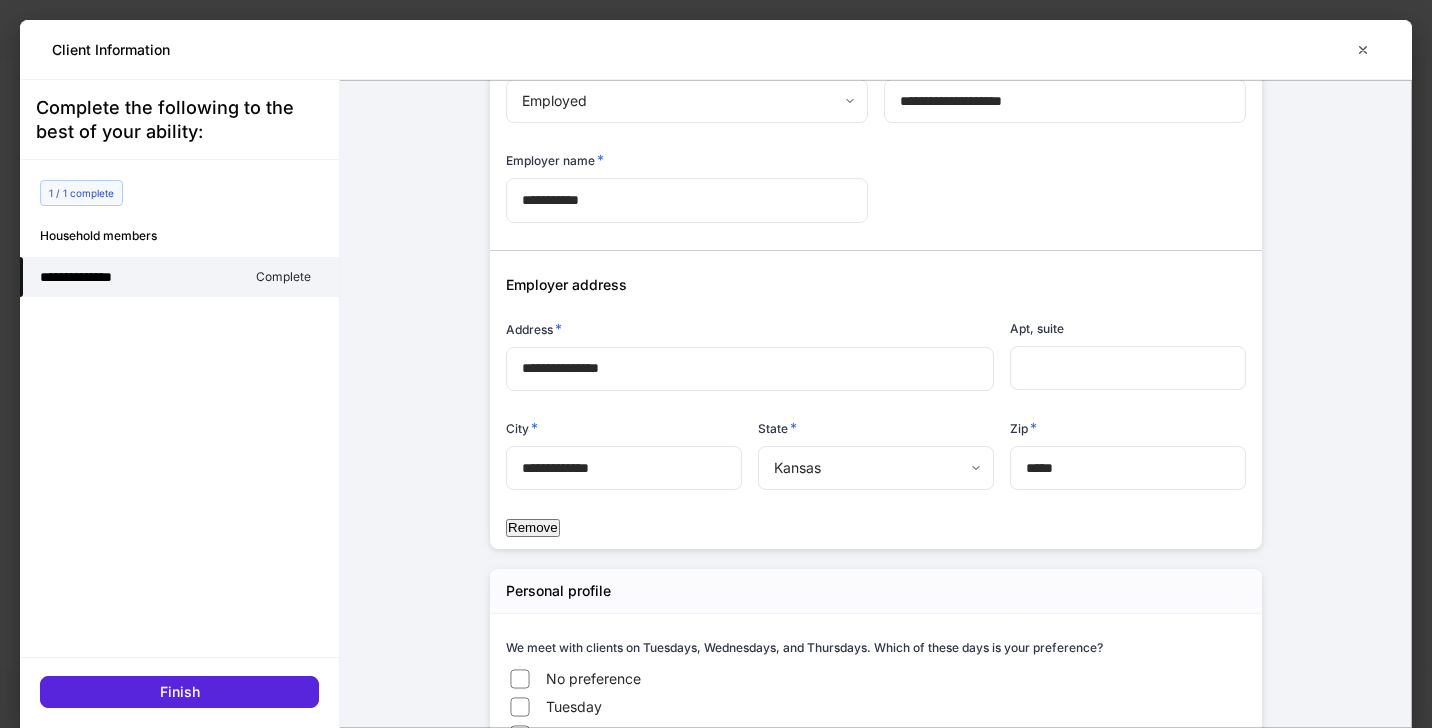 scroll, scrollTop: 1620, scrollLeft: 0, axis: vertical 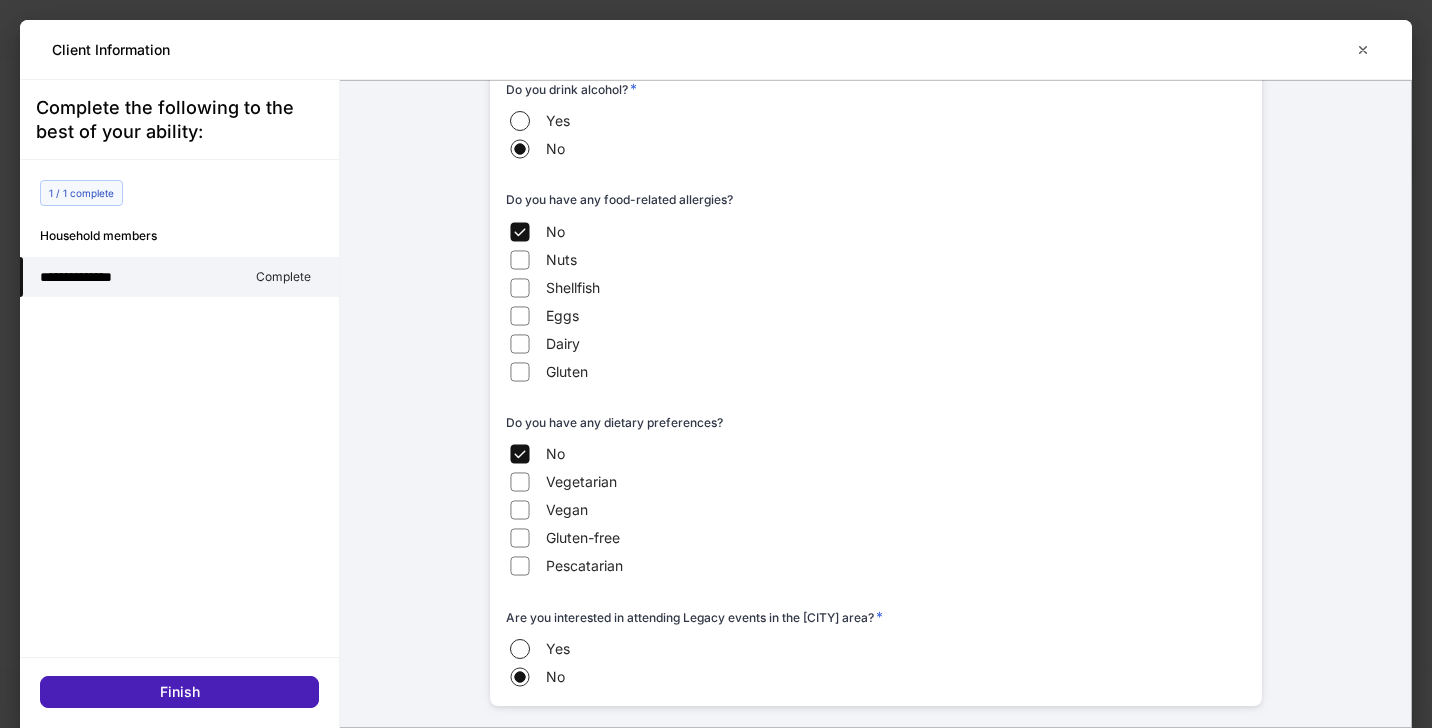 click on "Finish" at bounding box center (179, 692) 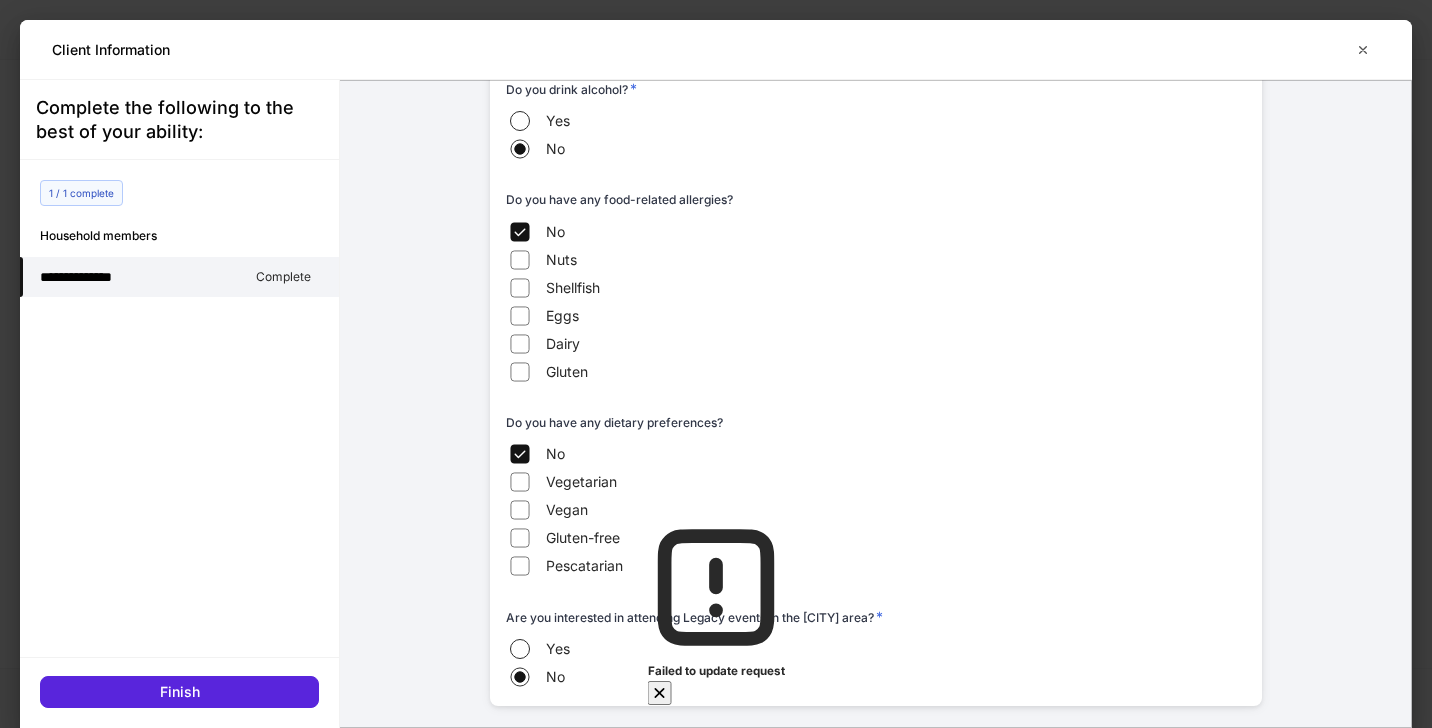 click 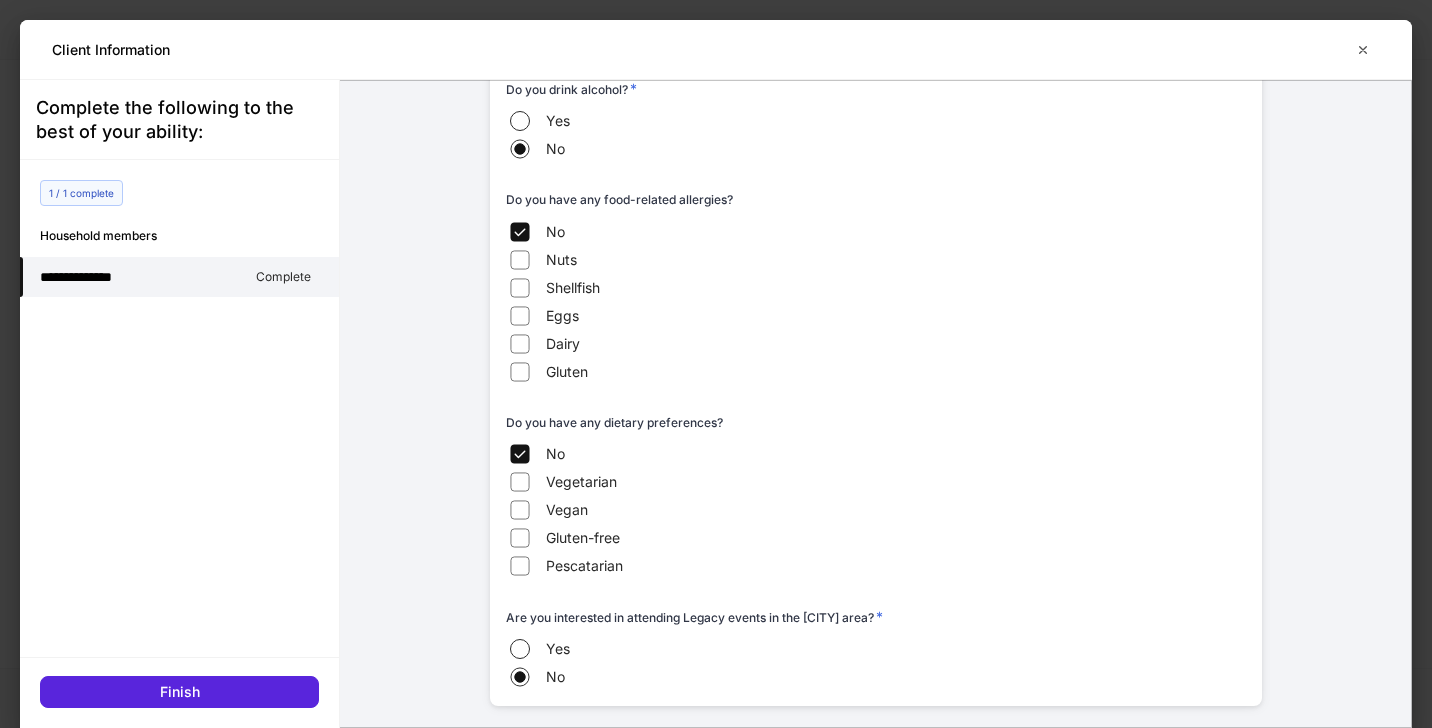 scroll, scrollTop: 2996, scrollLeft: 0, axis: vertical 